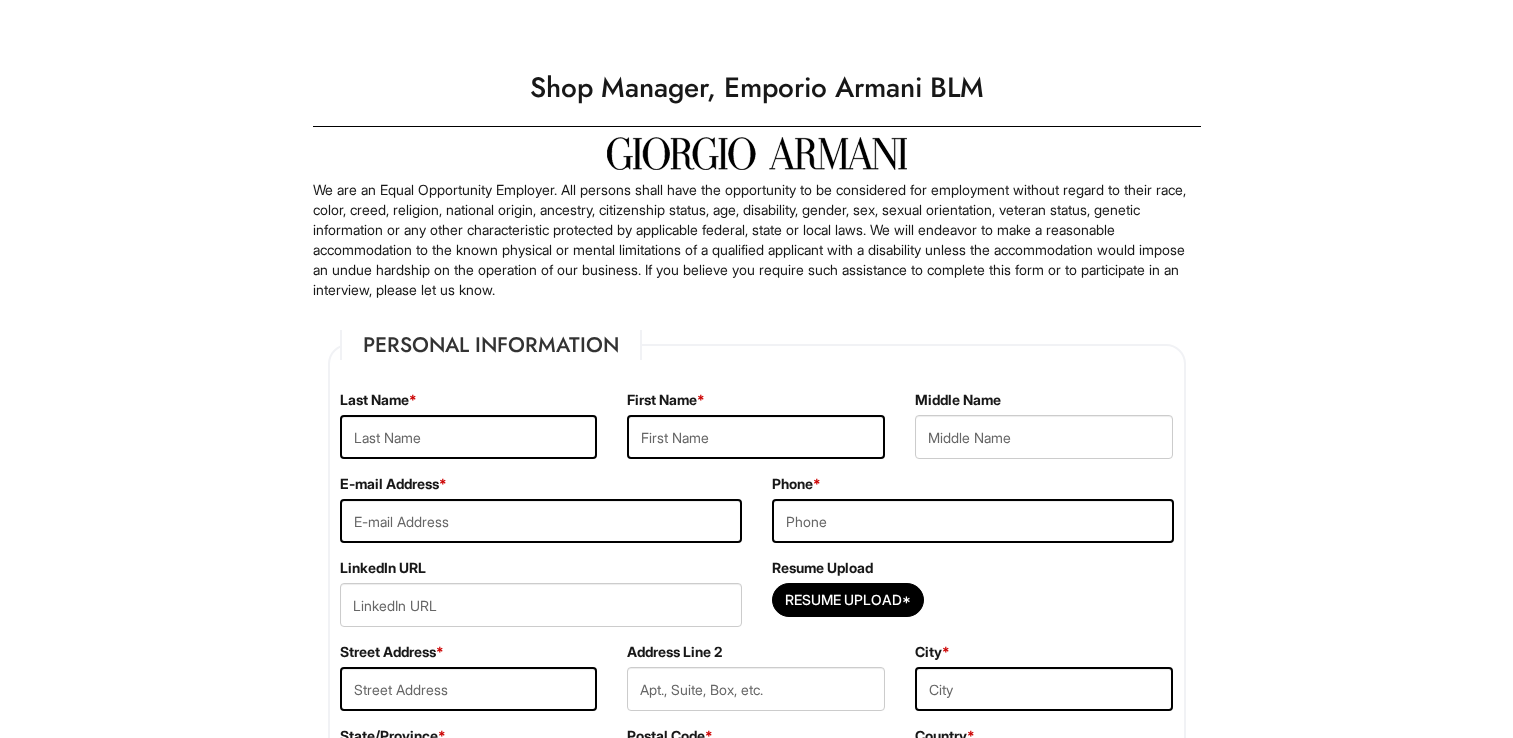 scroll, scrollTop: 0, scrollLeft: 0, axis: both 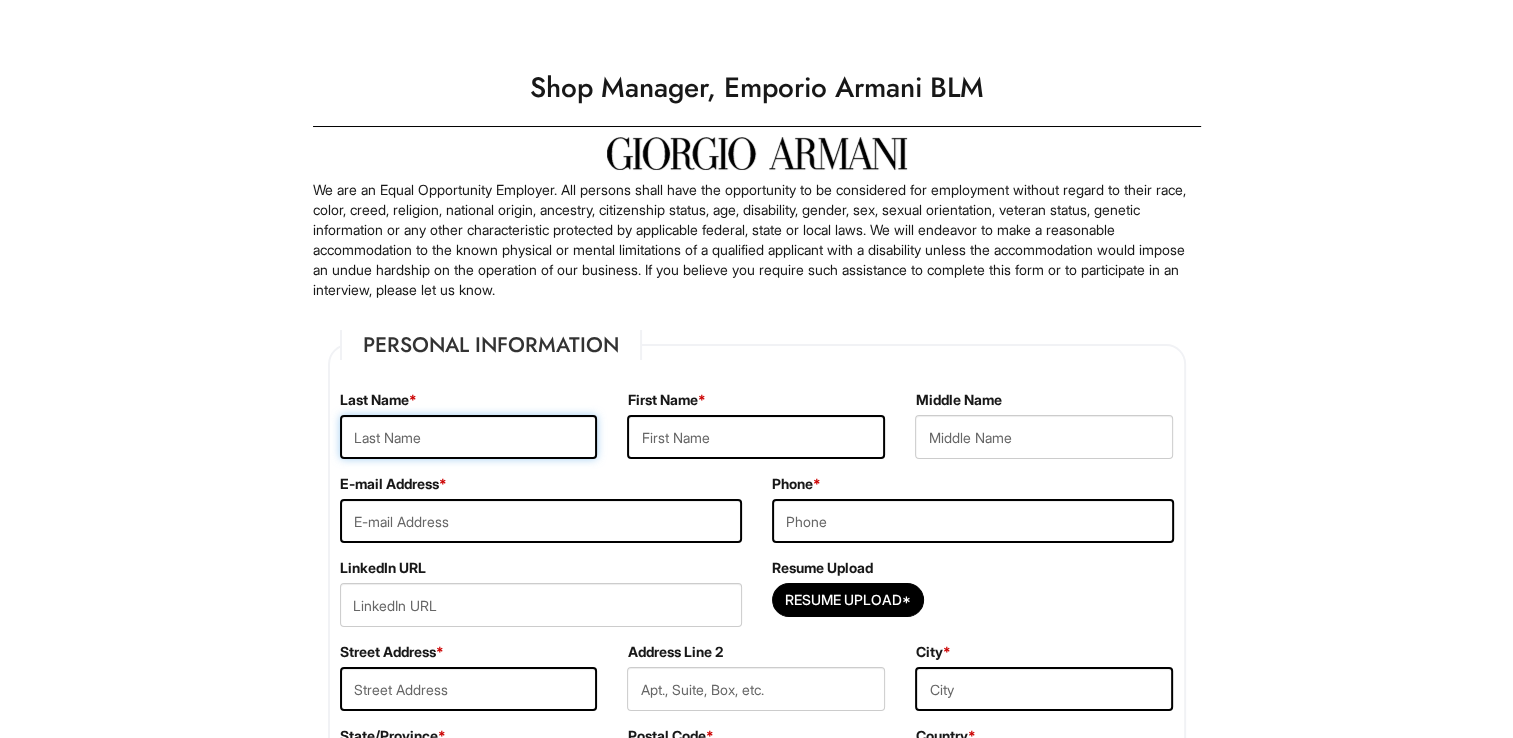 click at bounding box center [469, 437] 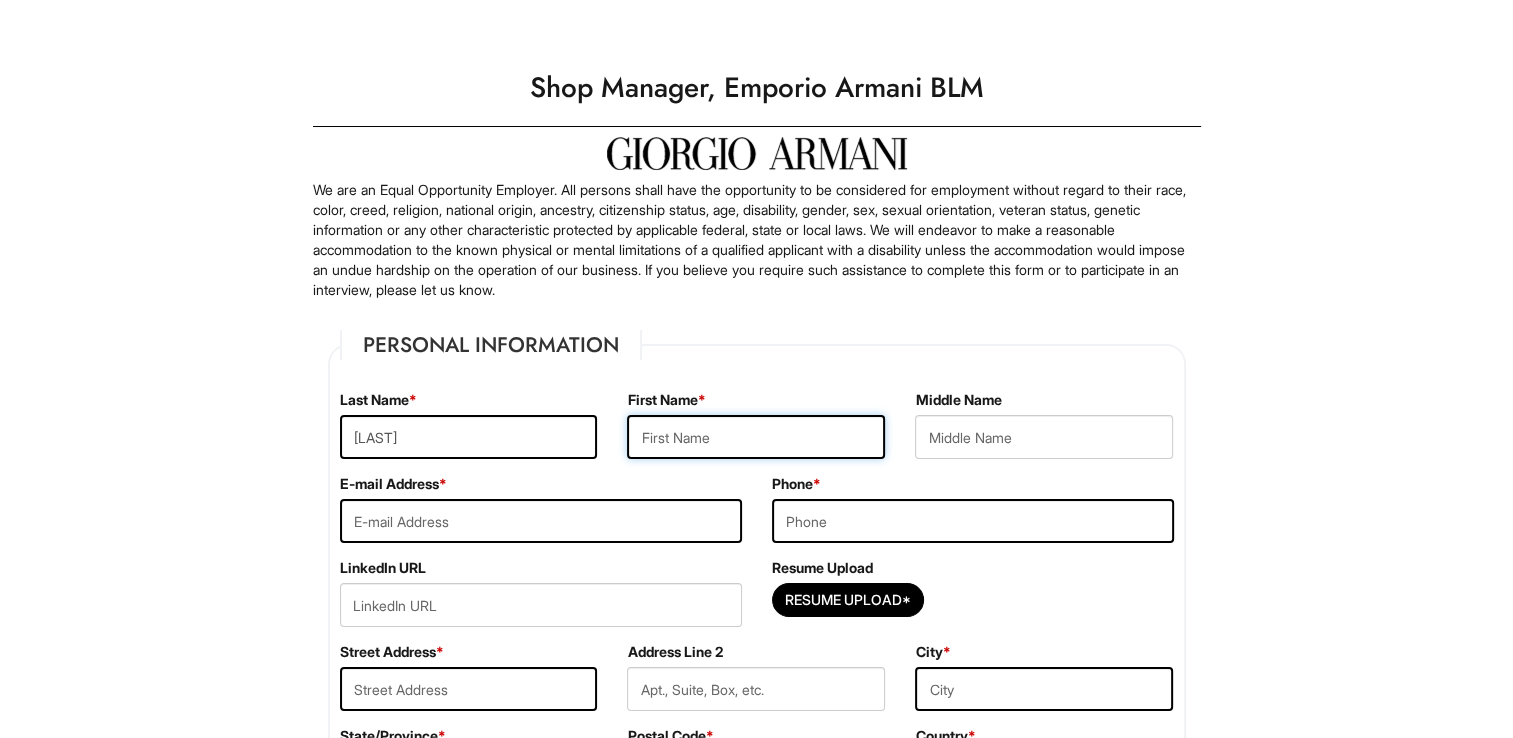 type on "[FIRST]" 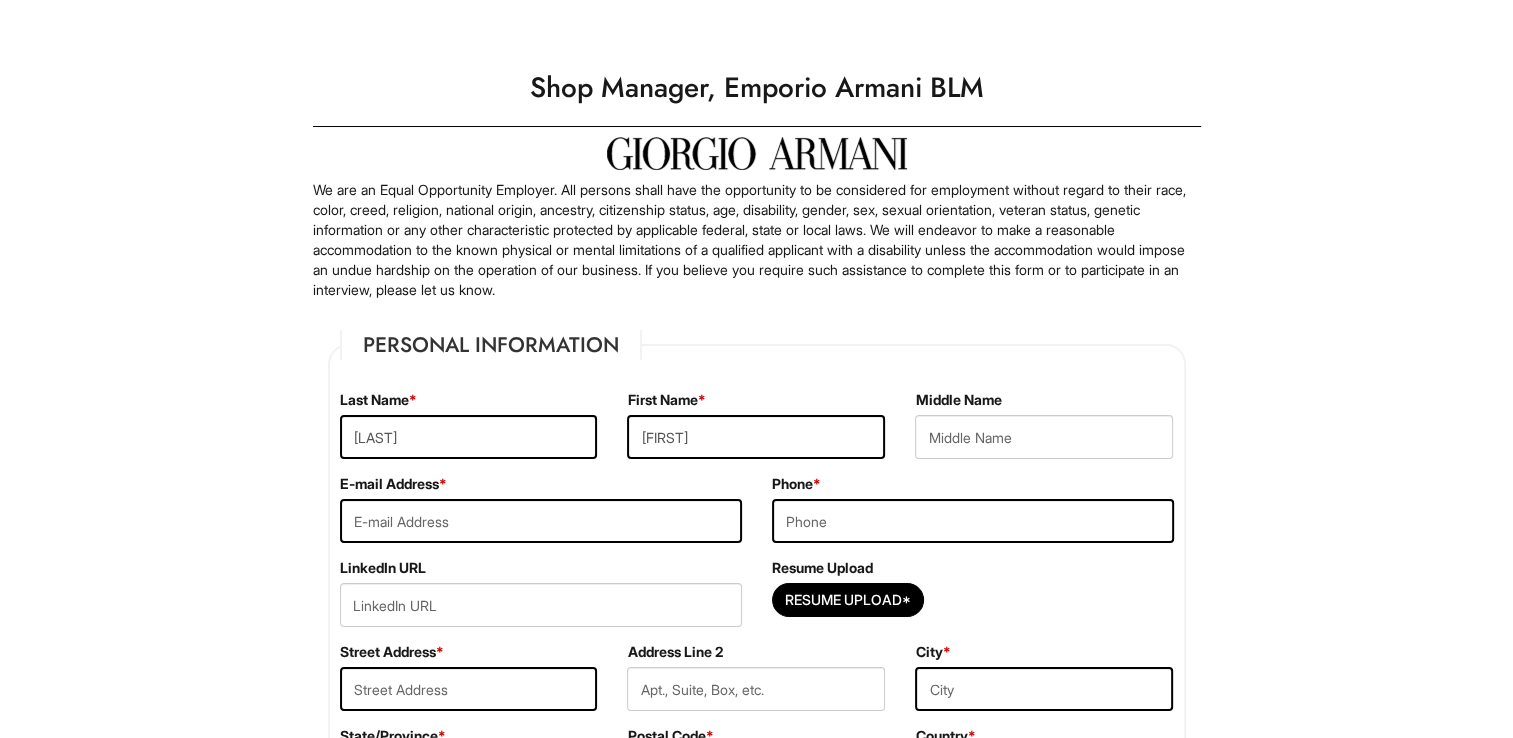type on "[FIRST]" 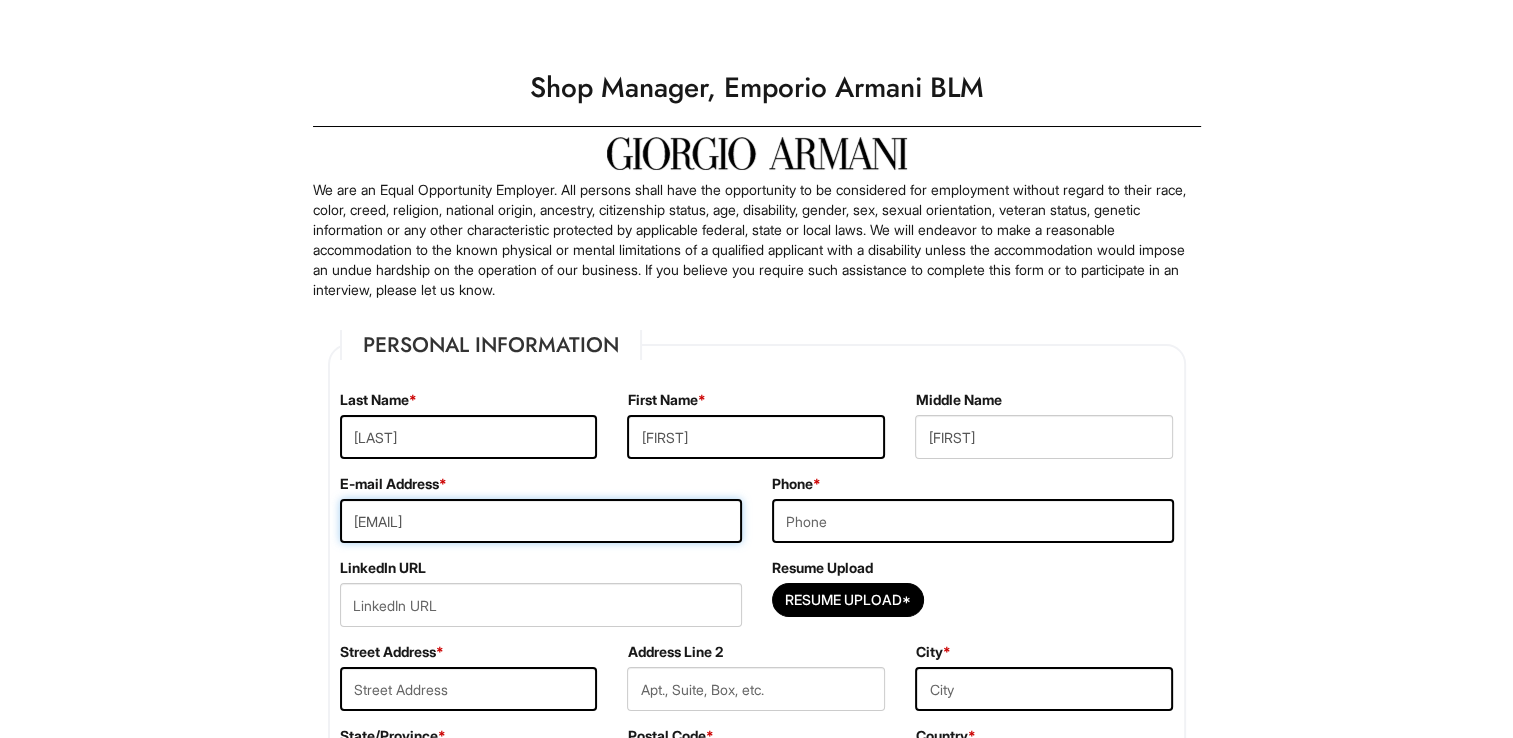 type on "[PHONE]" 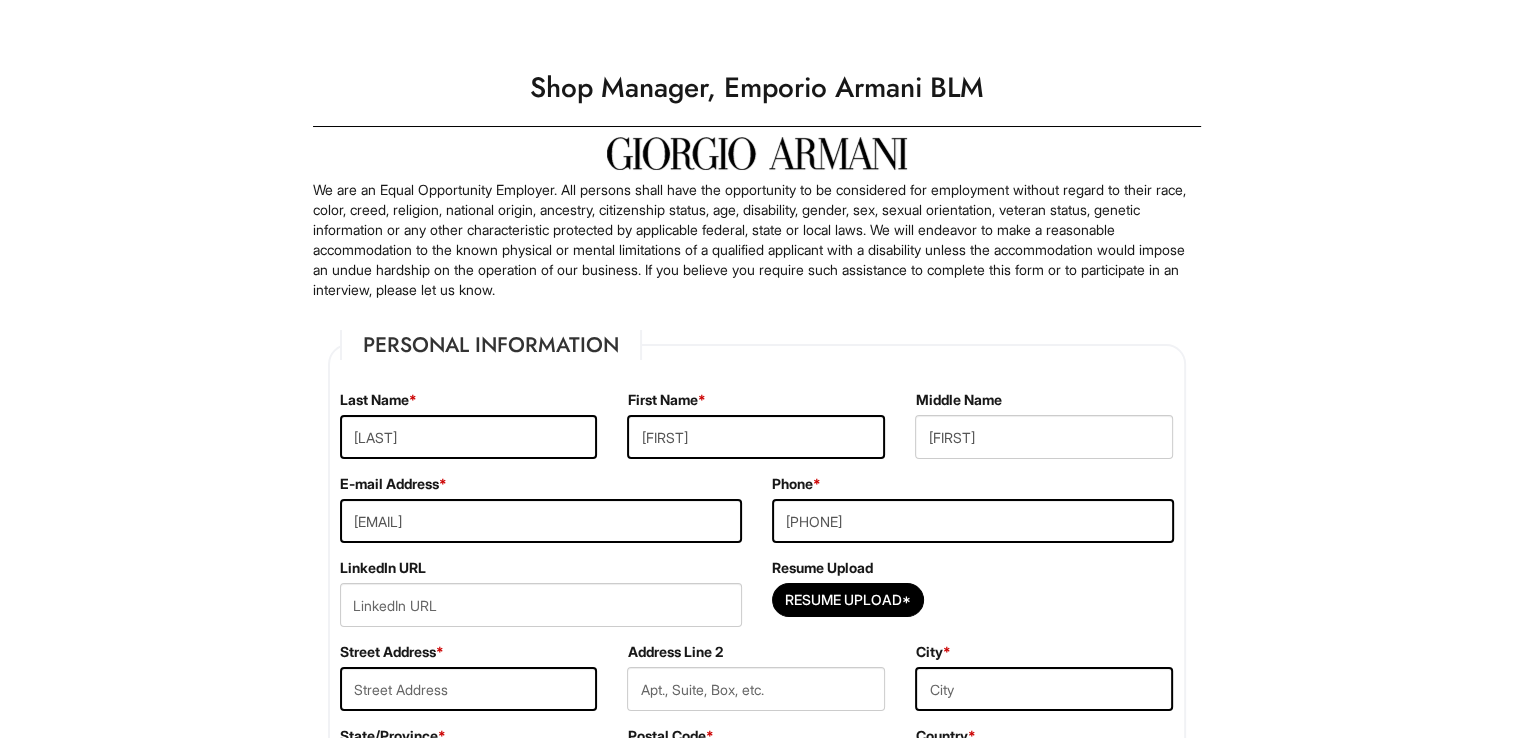 type on "[NUMBER] [STREET] [NUMBER]" 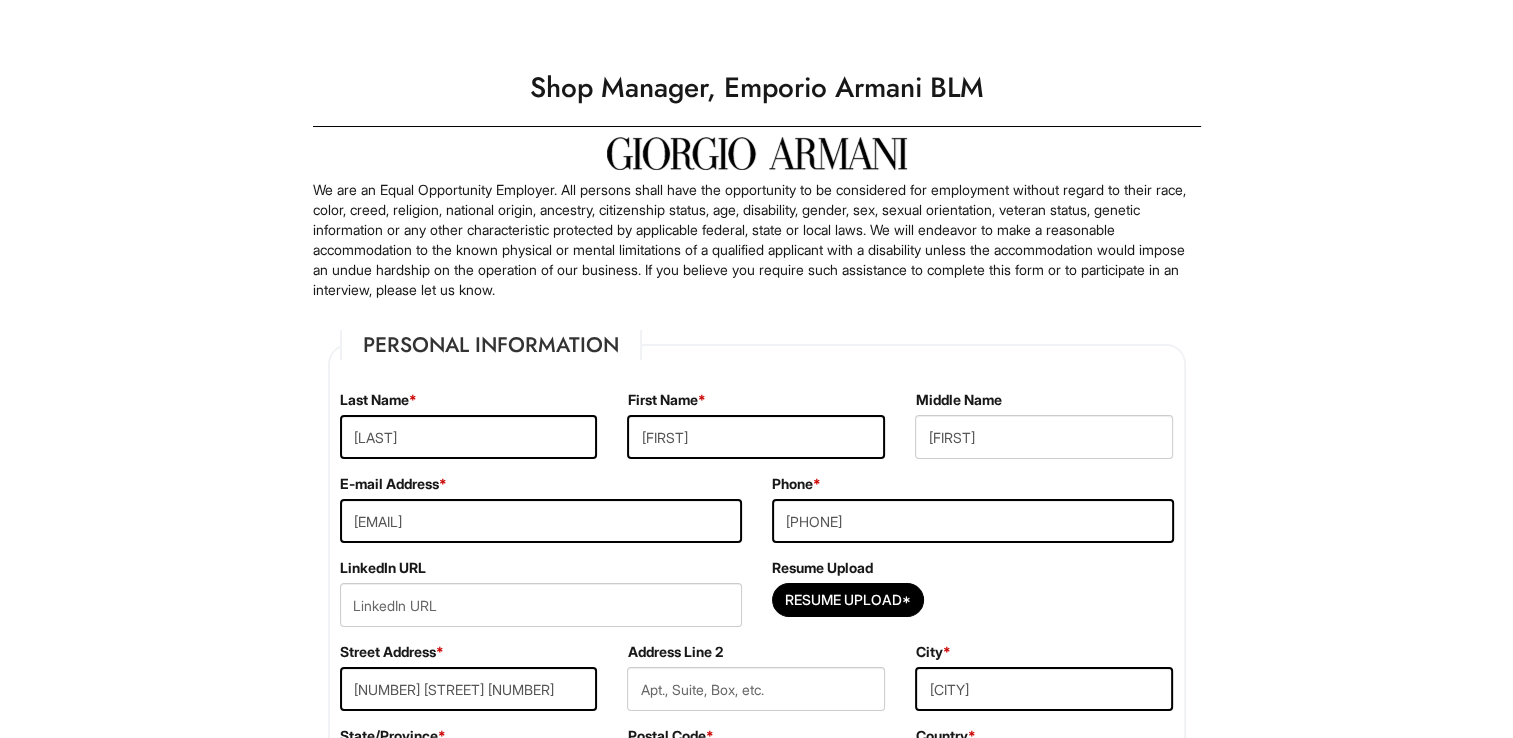 select on "TX" 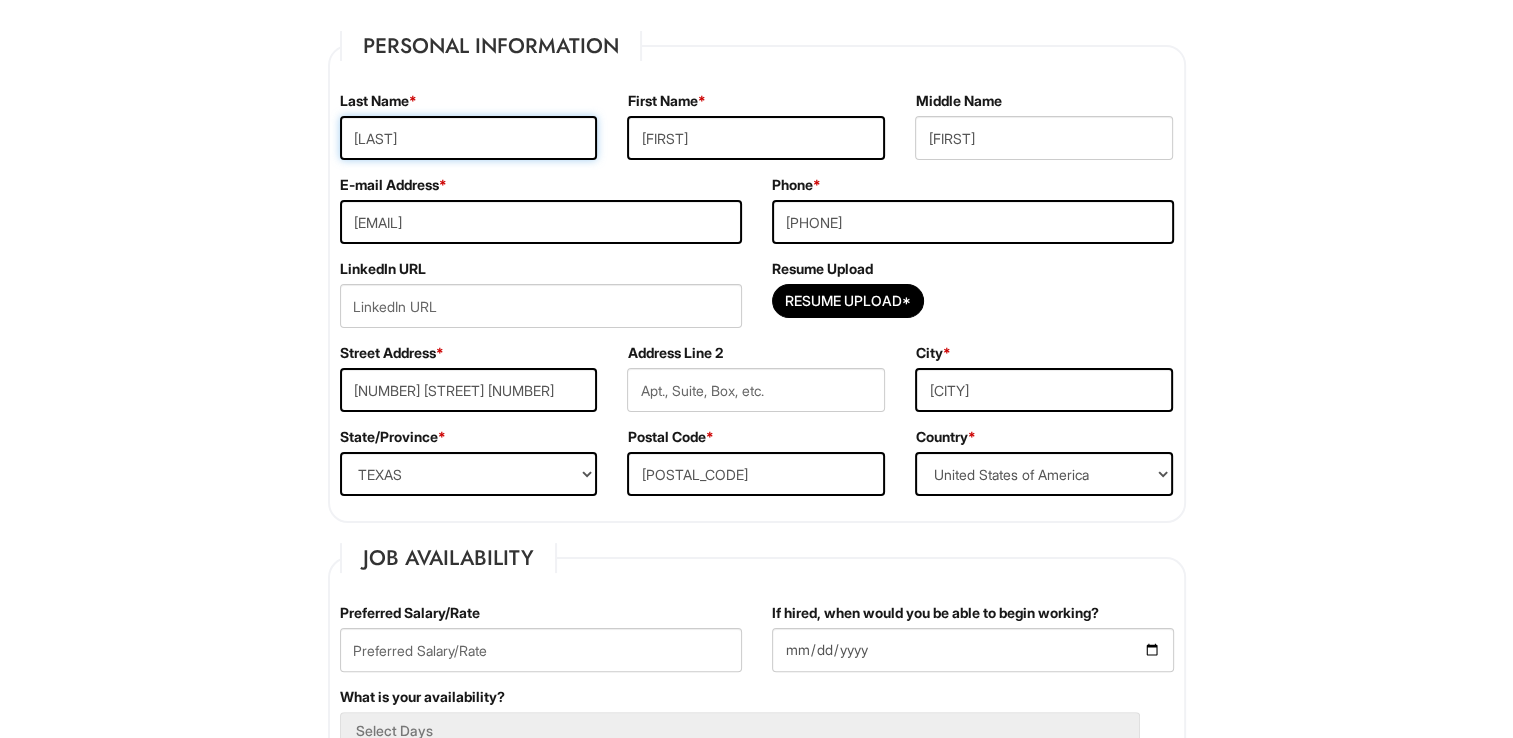 scroll, scrollTop: 300, scrollLeft: 0, axis: vertical 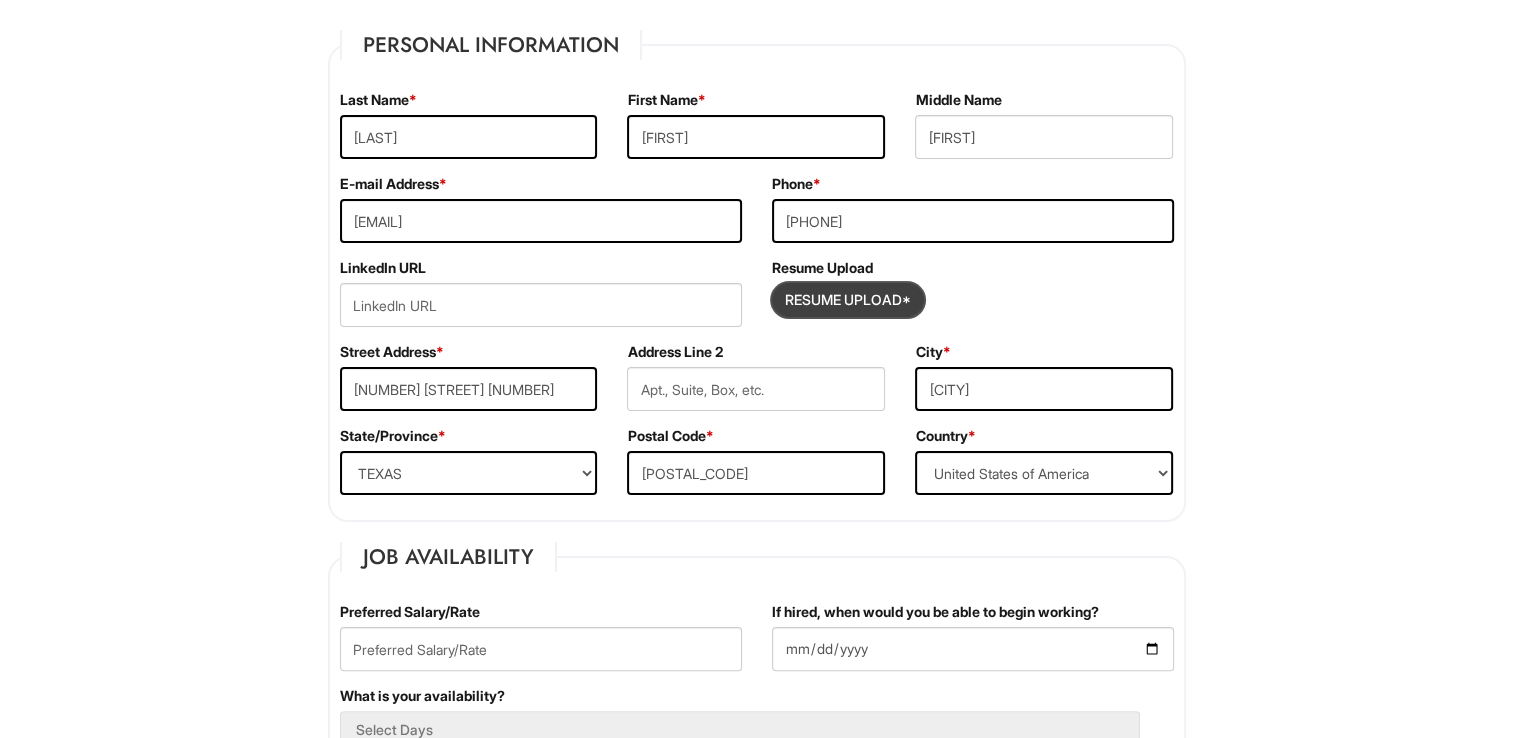 click at bounding box center (848, 300) 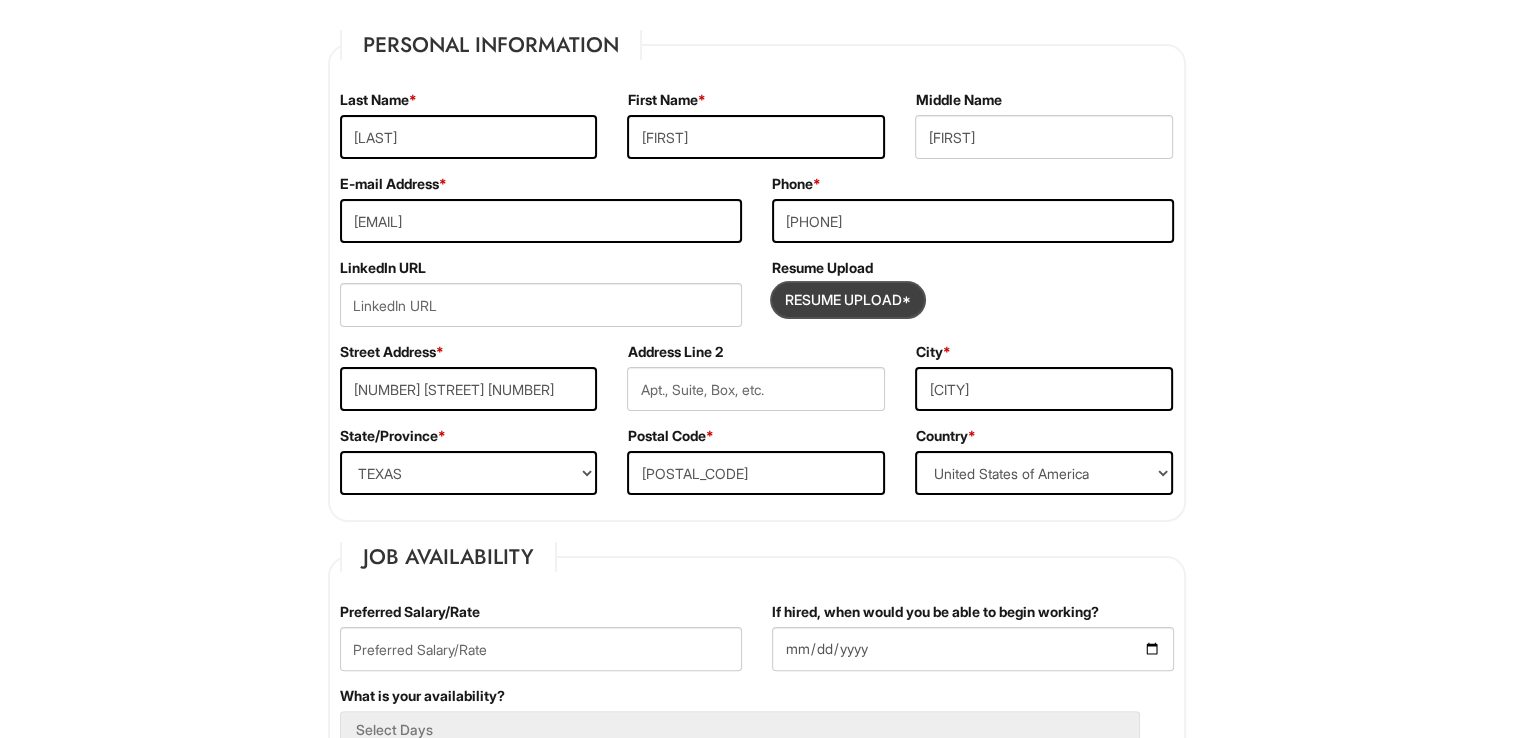 type on "C:\fakepath\[LAST] (4).doc" 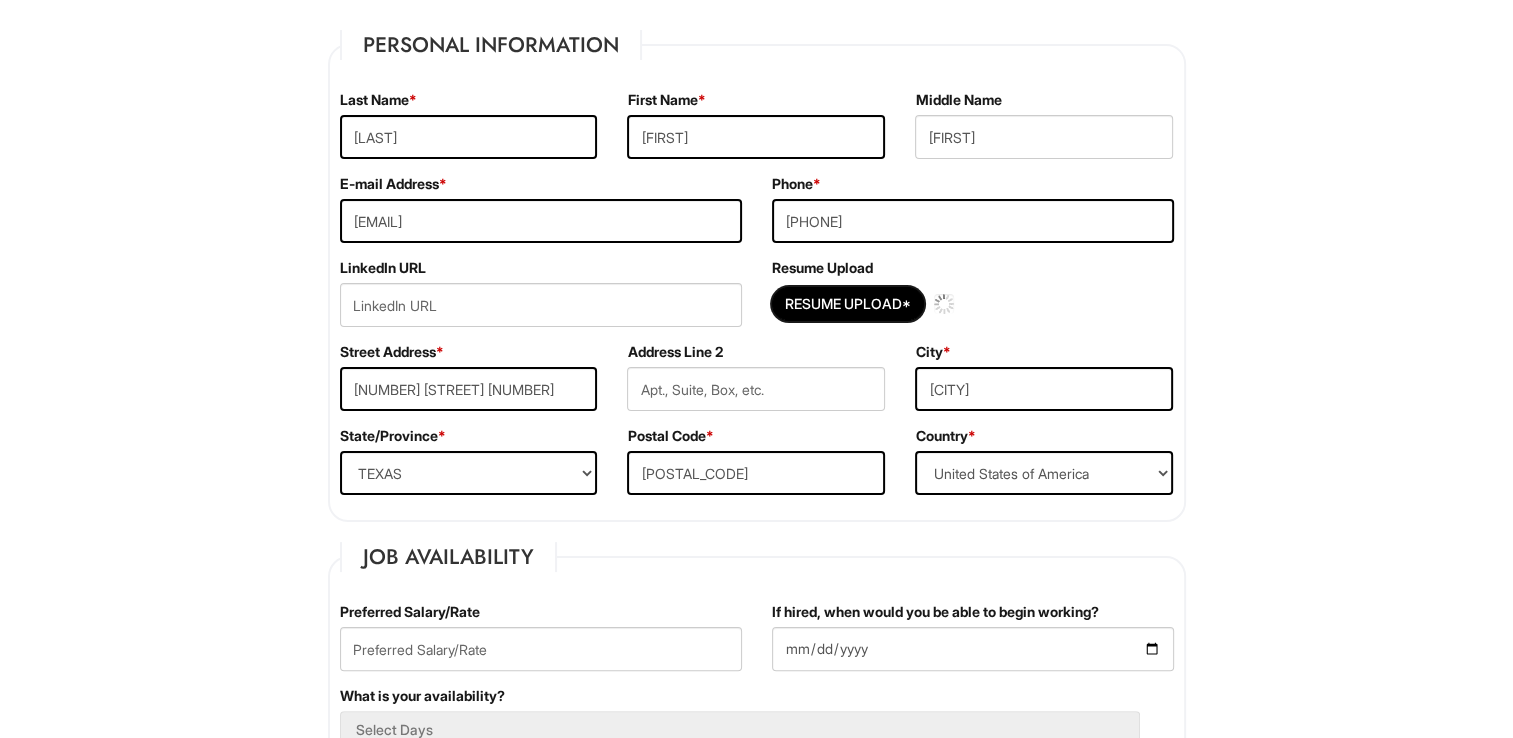 type 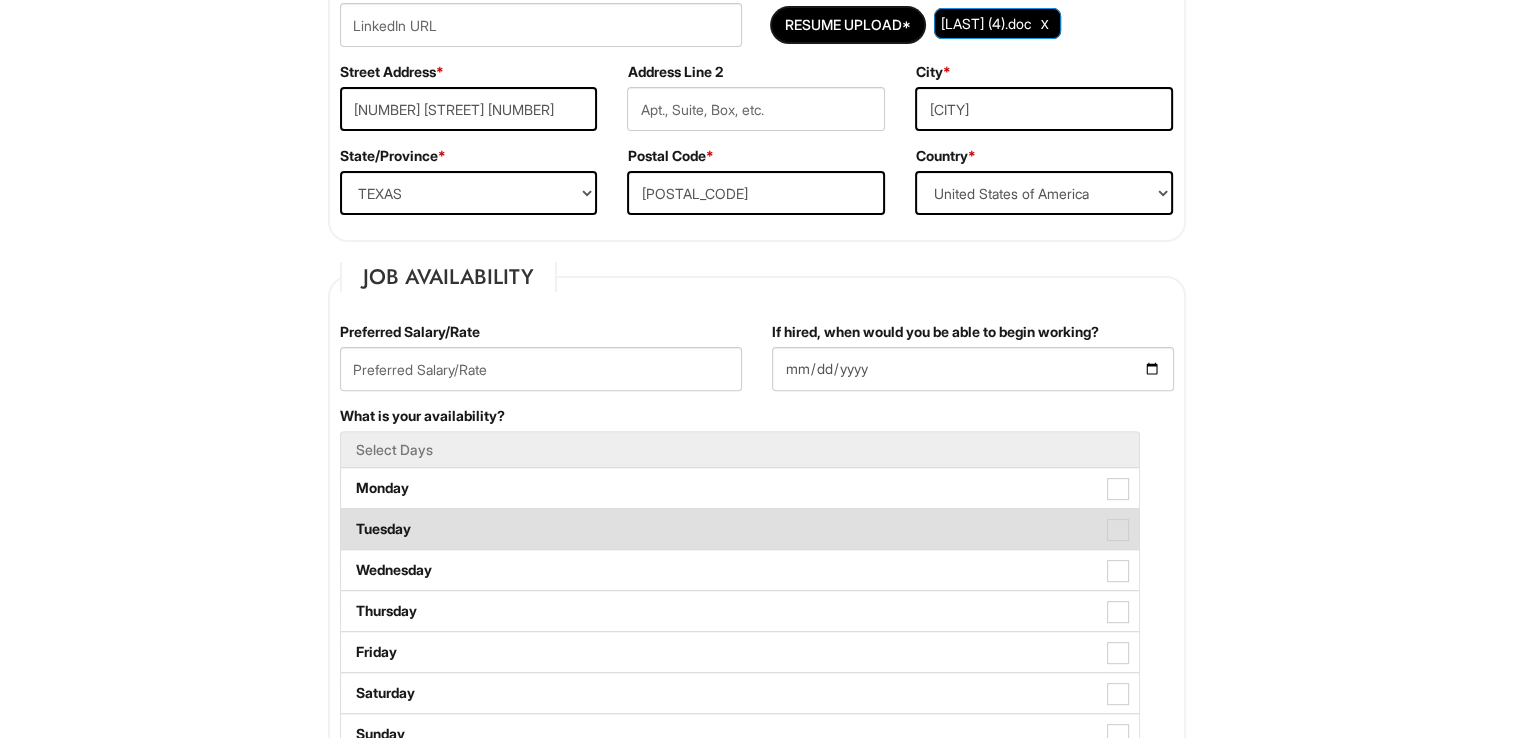scroll, scrollTop: 600, scrollLeft: 0, axis: vertical 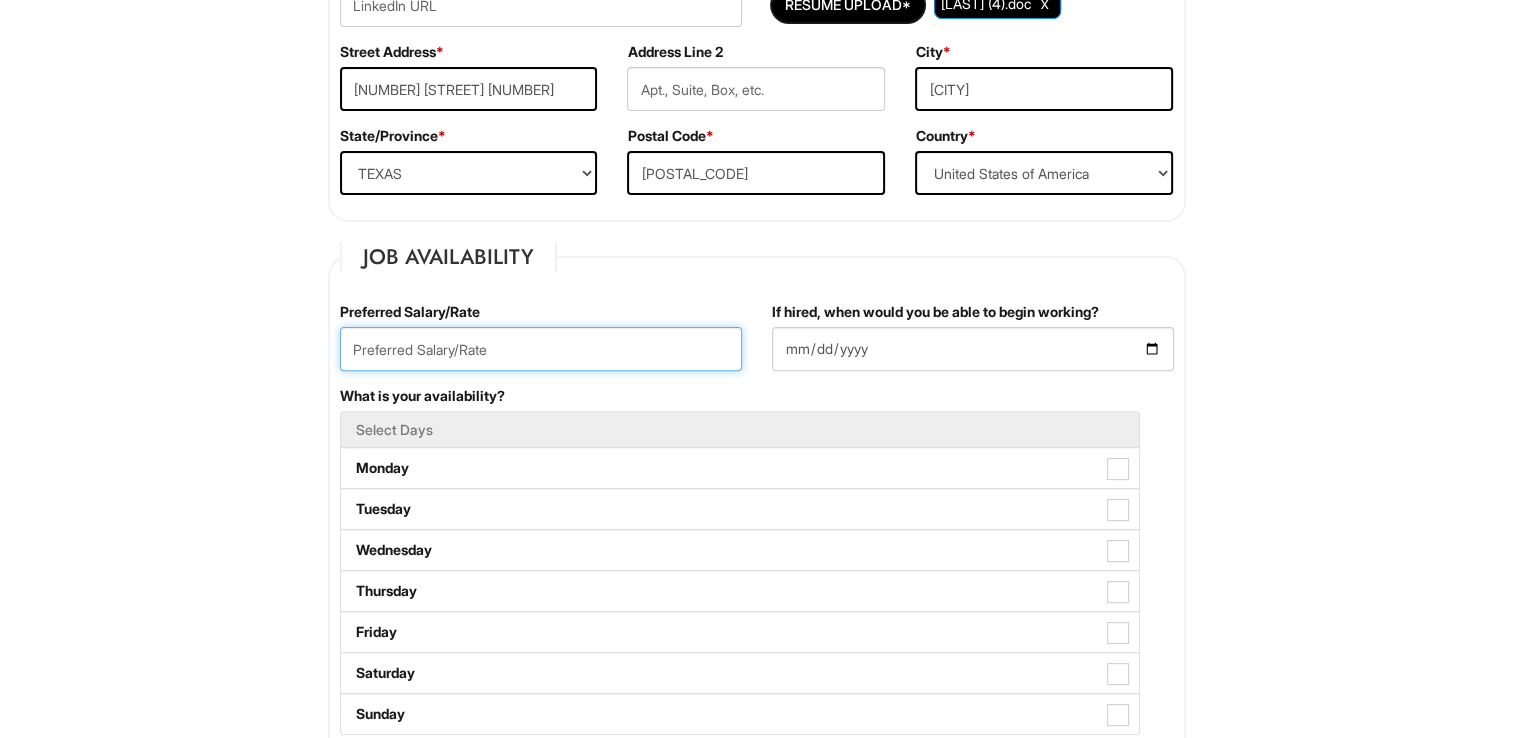 click at bounding box center [541, 349] 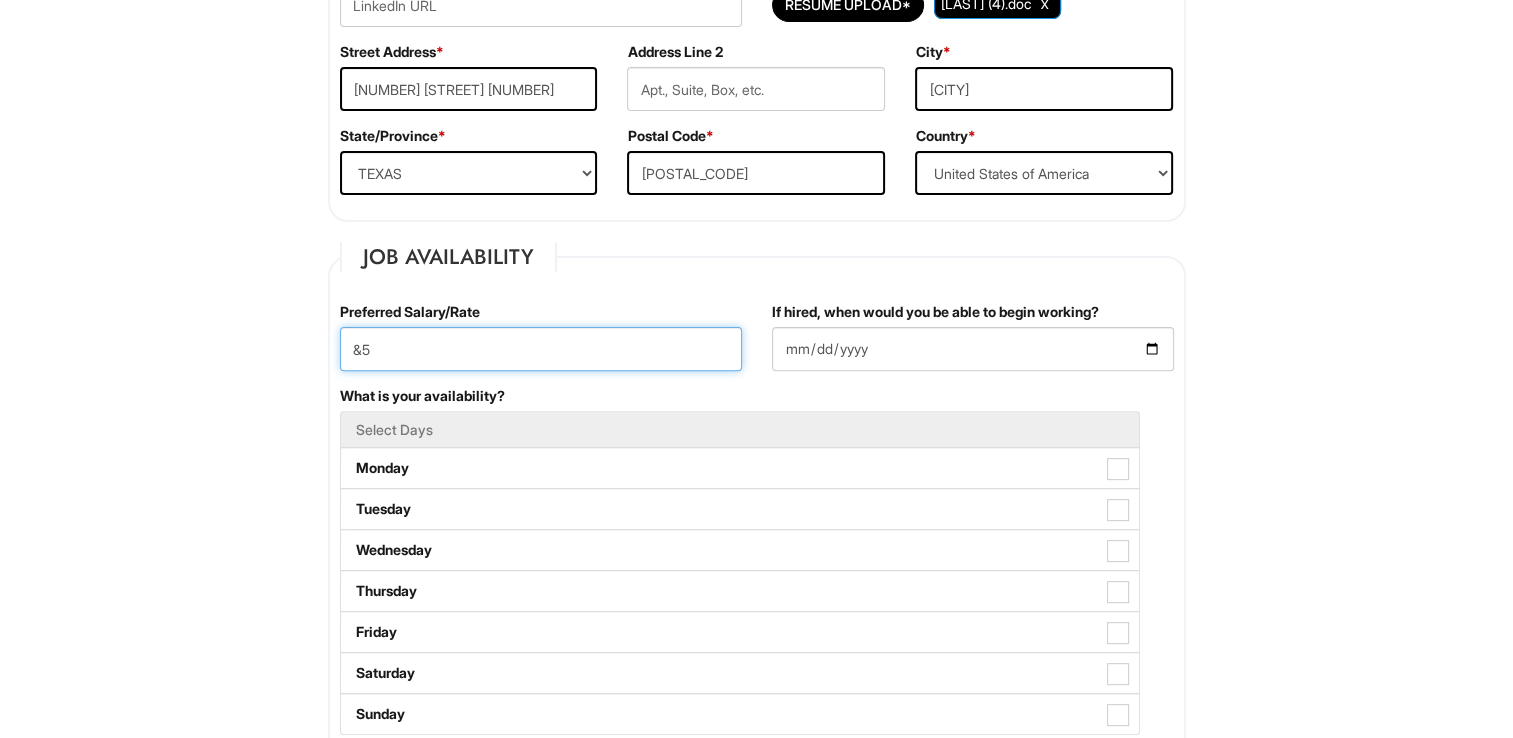type on "&" 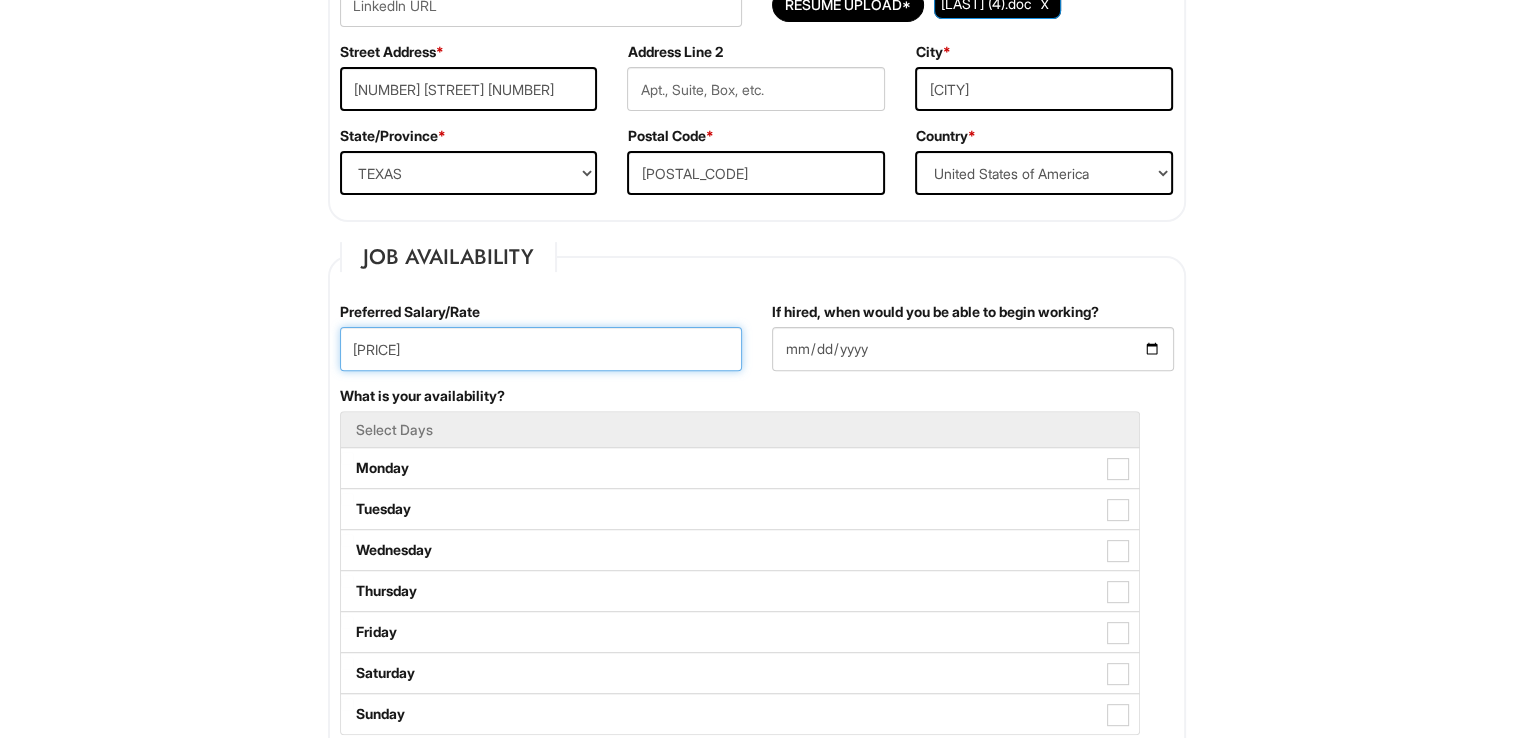 type on "[PRICE]" 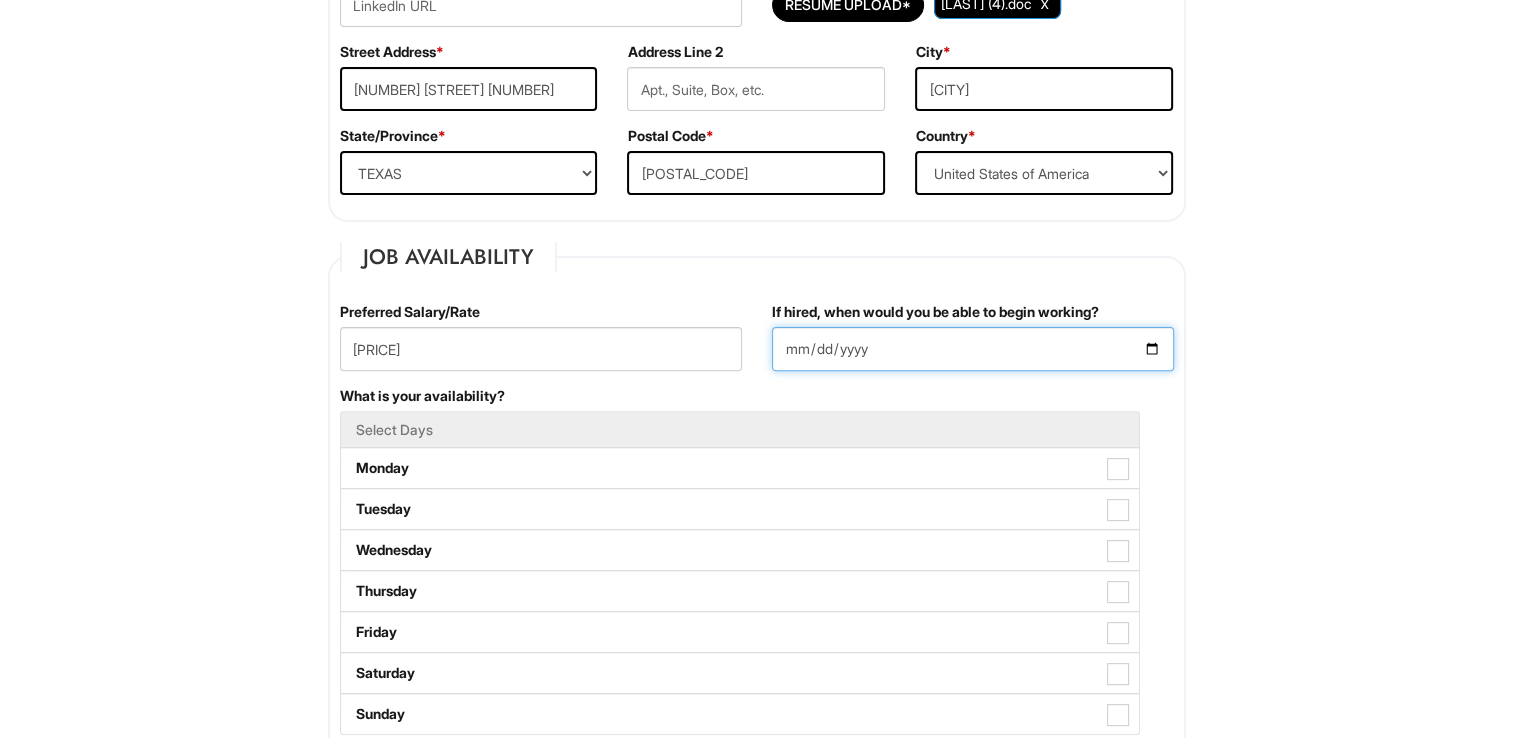 click on "If hired, when would you be able to begin working?" at bounding box center (973, 349) 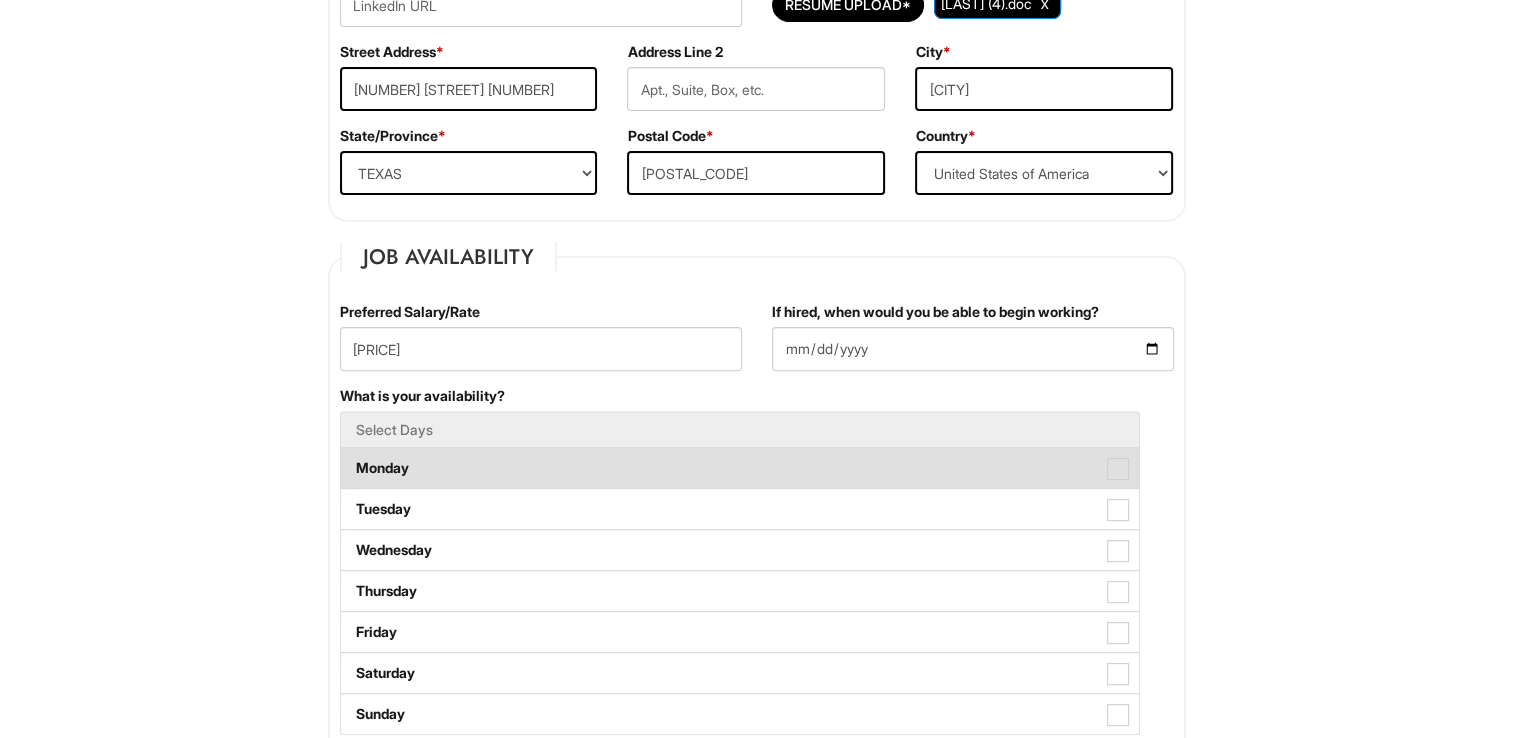 click on "Monday" at bounding box center (740, 468) 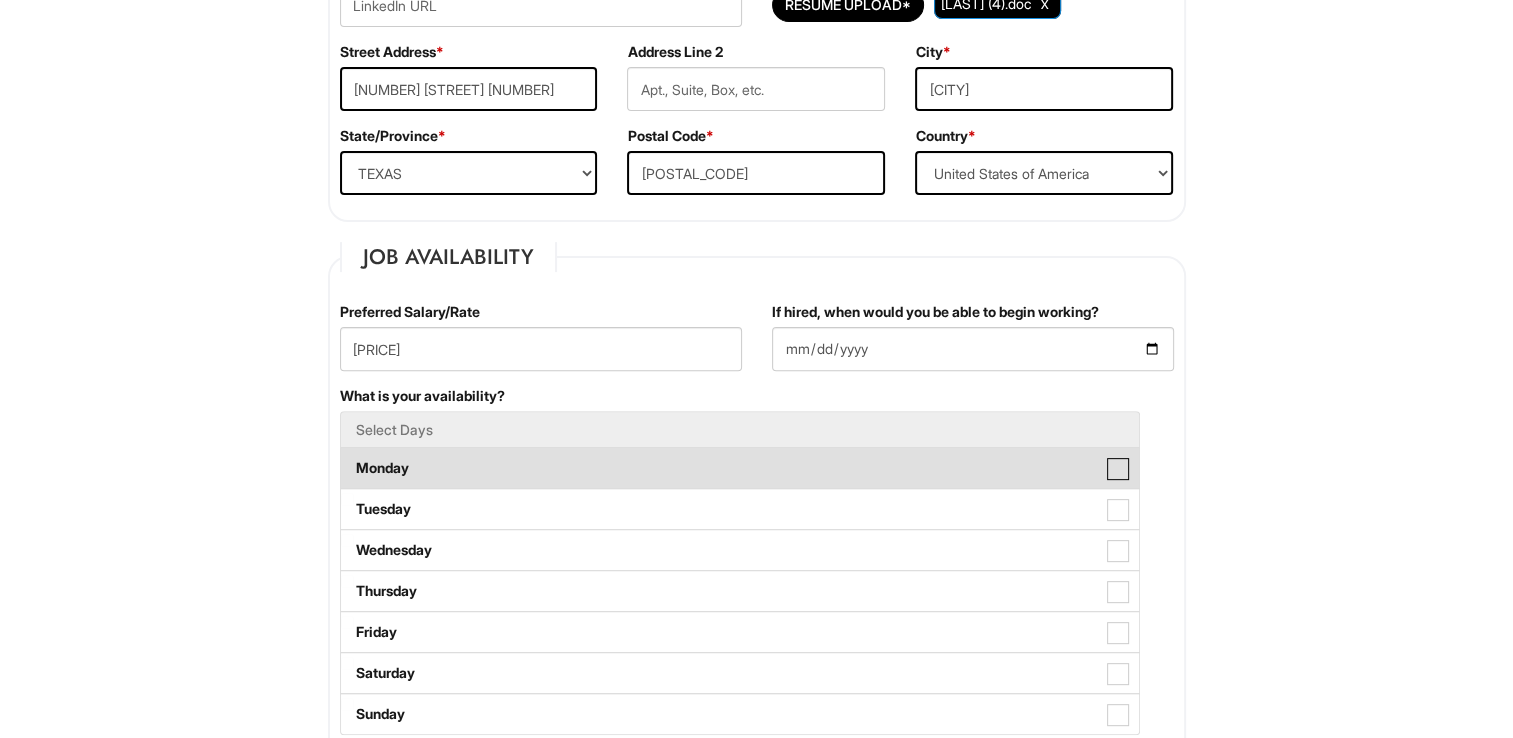 click on "Monday" at bounding box center [347, 458] 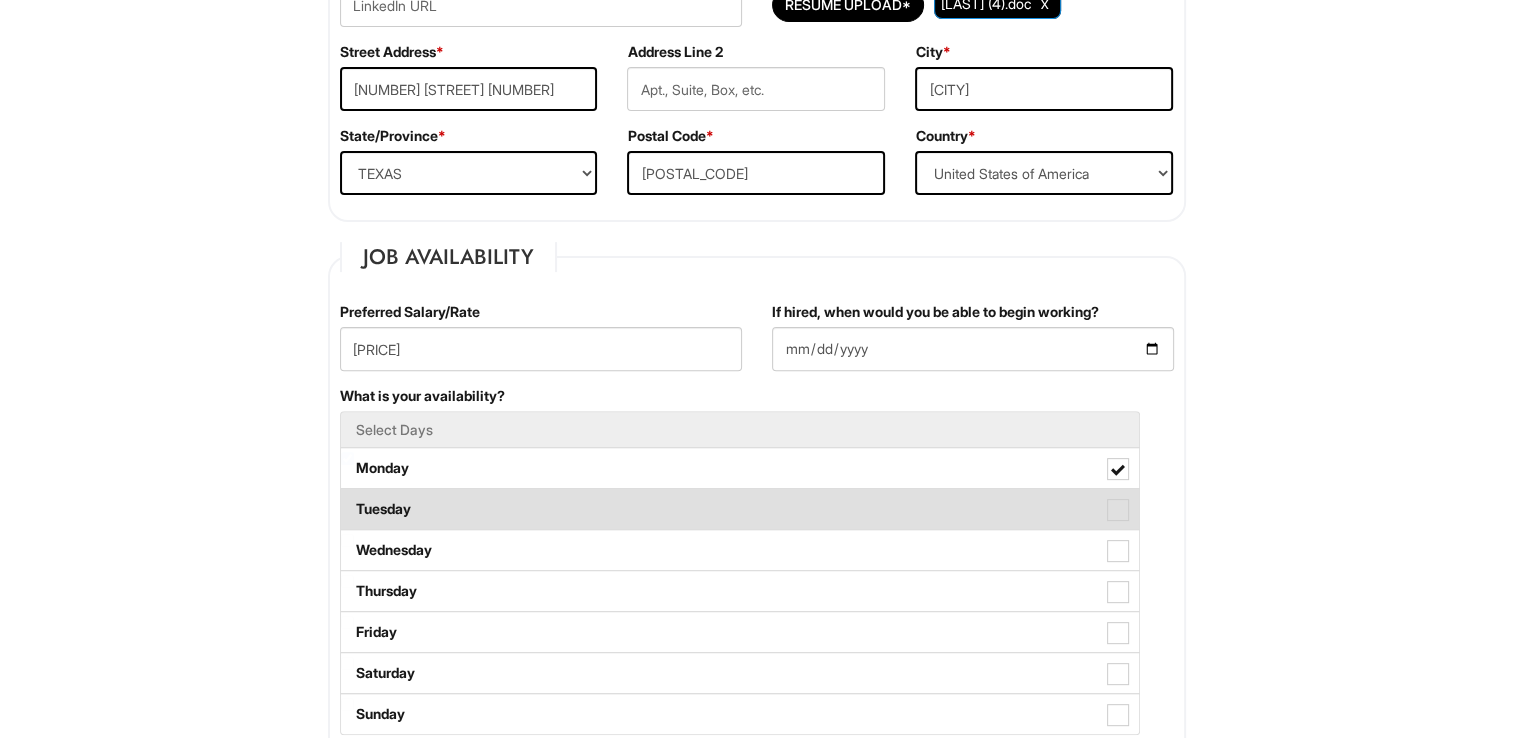 click on "Tuesday" at bounding box center [740, 509] 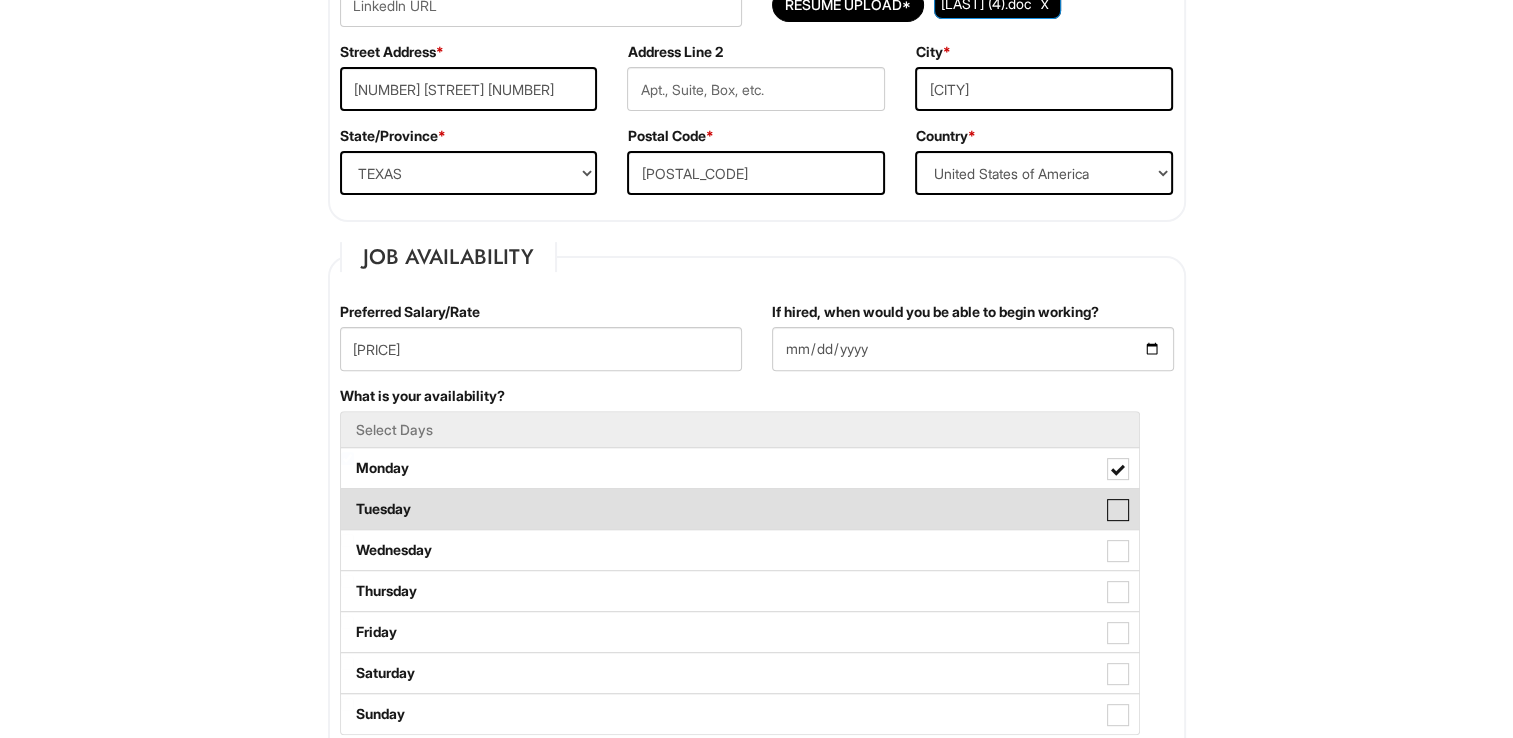 click on "Tuesday" at bounding box center [347, 499] 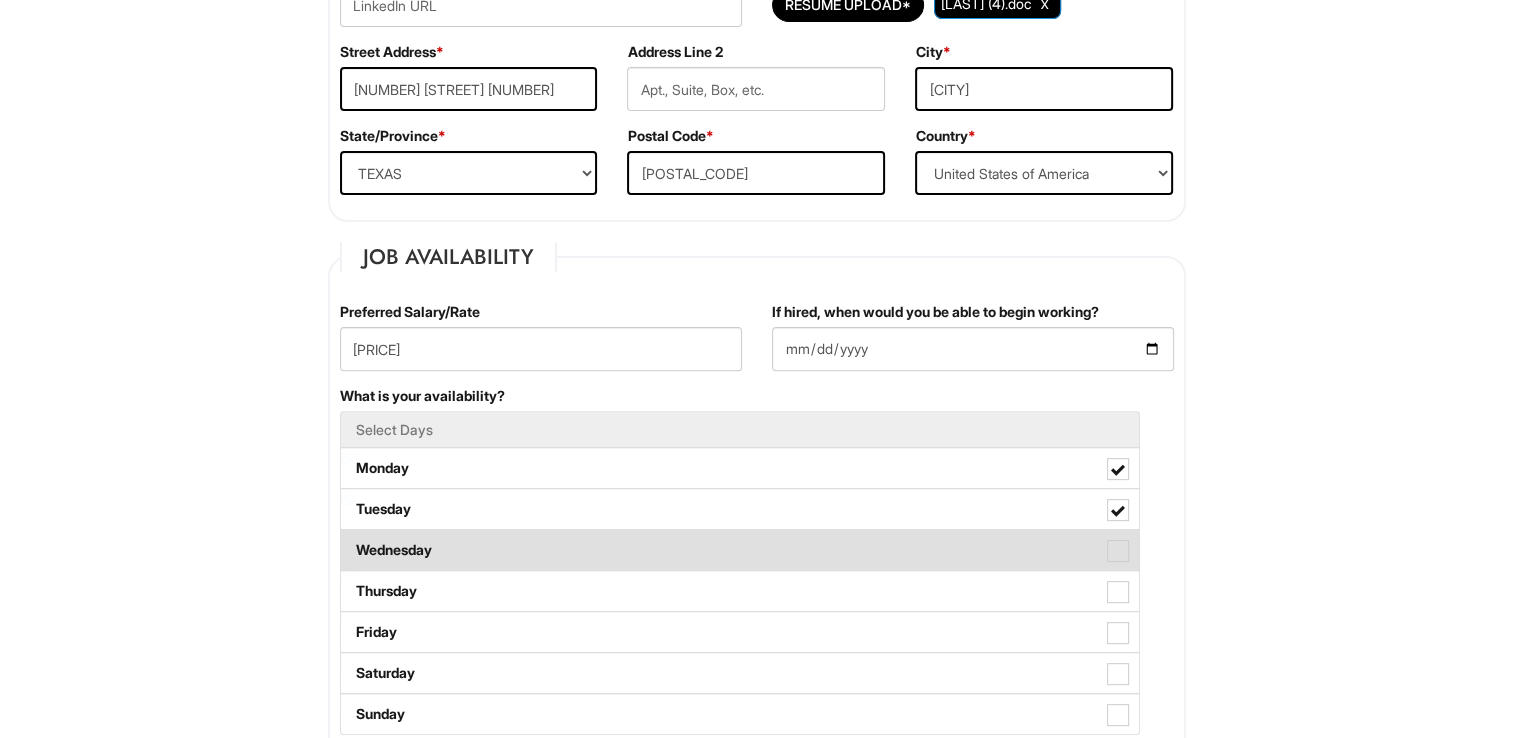 click on "Wednesday" at bounding box center [740, 550] 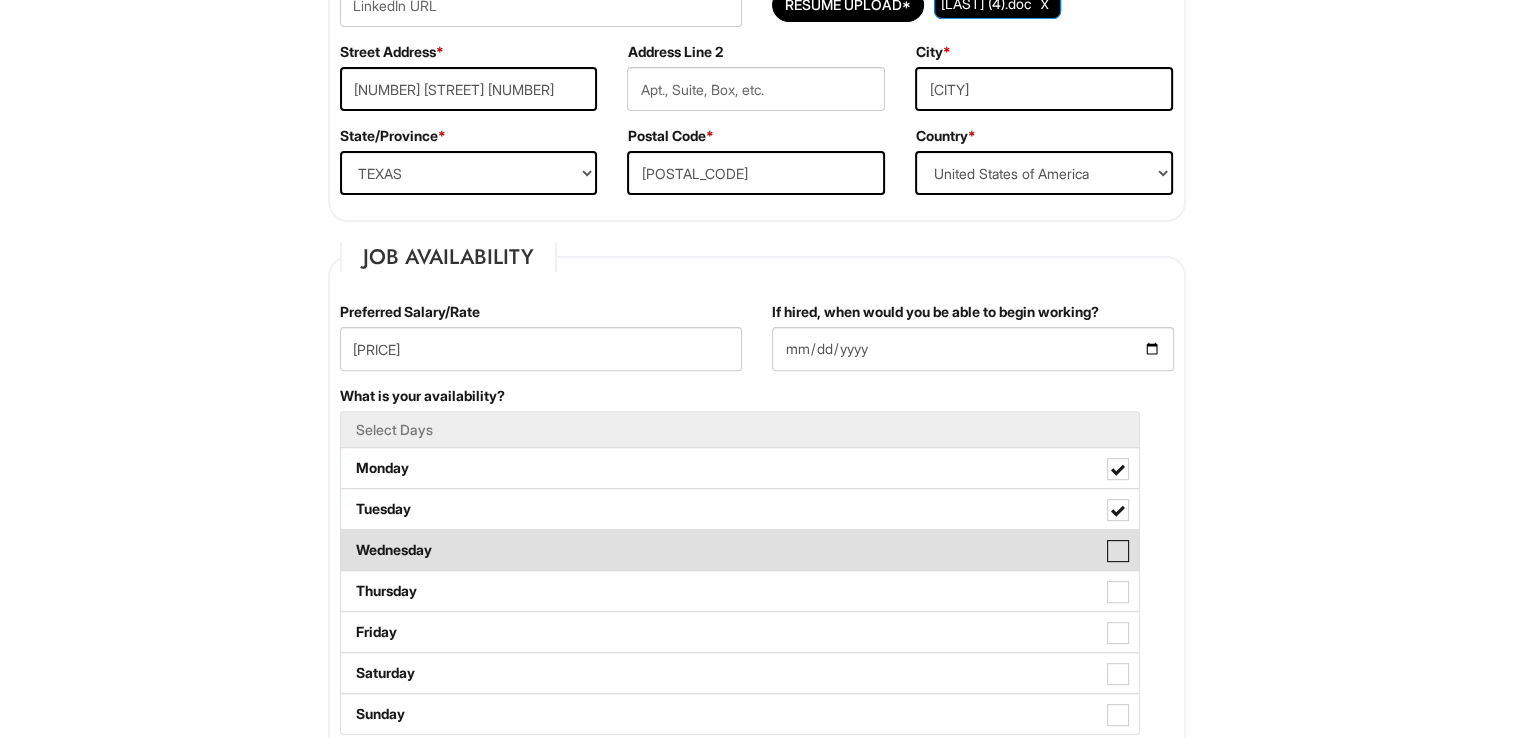 click on "Wednesday" at bounding box center (347, 540) 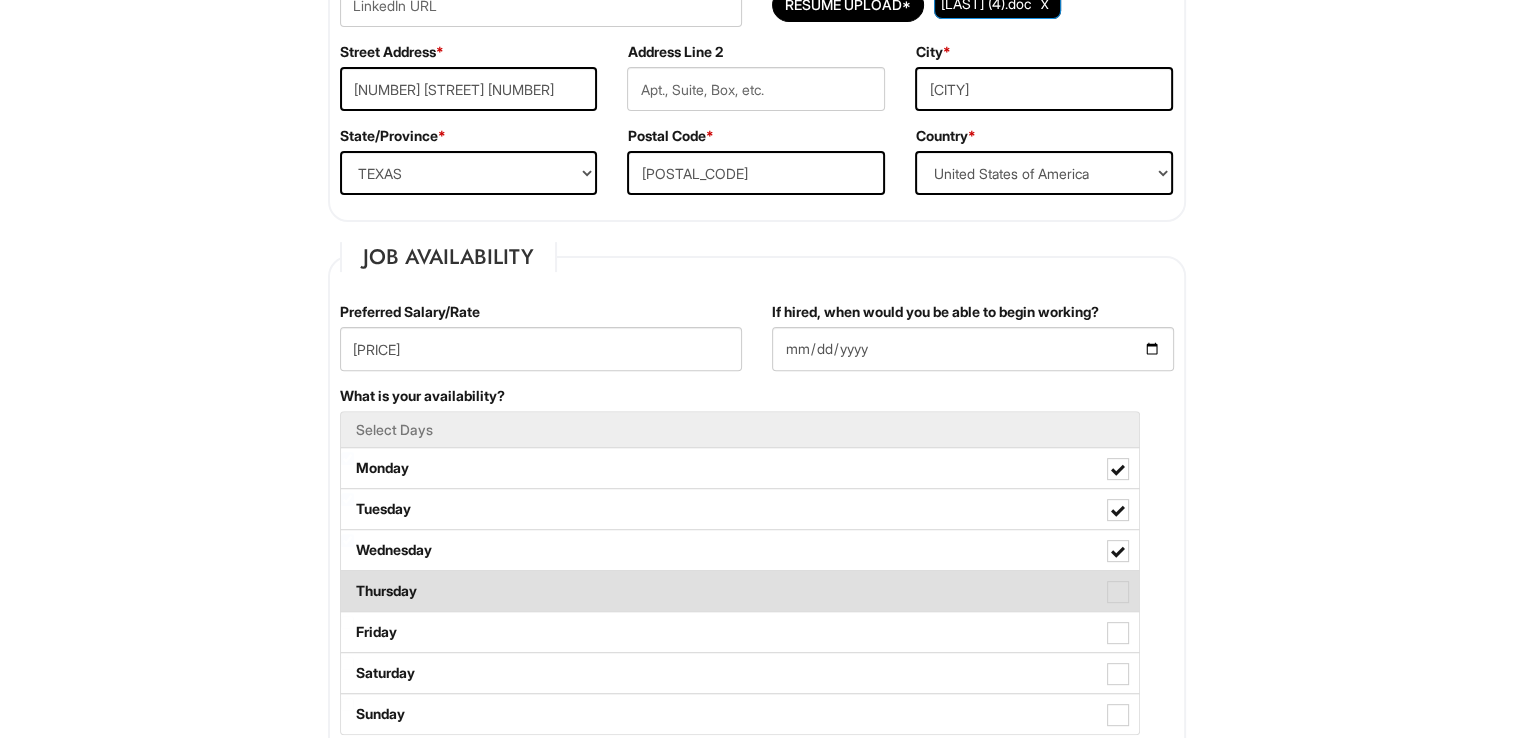 drag, startPoint x: 350, startPoint y: 588, endPoint x: 365, endPoint y: 595, distance: 16.552946 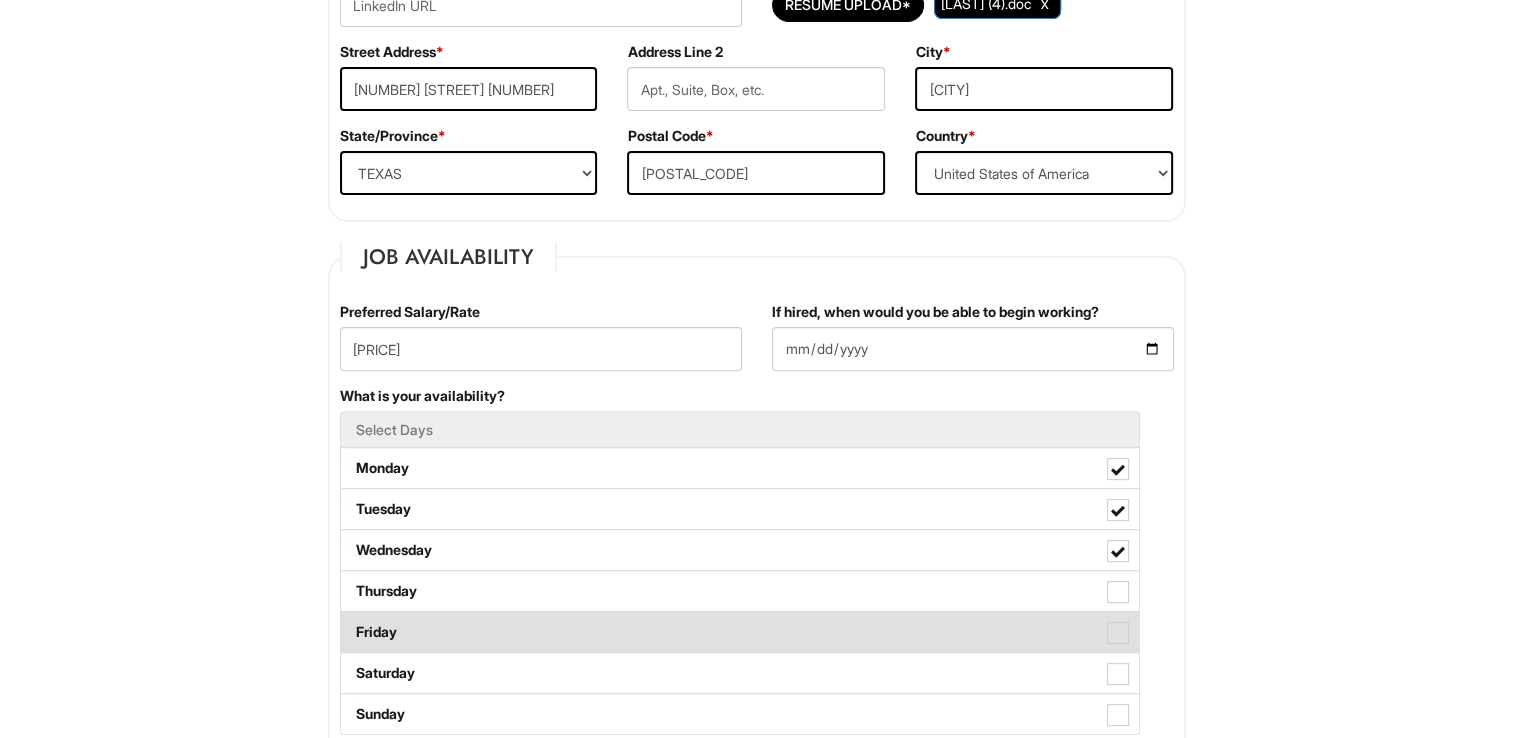 drag, startPoint x: 365, startPoint y: 595, endPoint x: 384, endPoint y: 623, distance: 33.83785 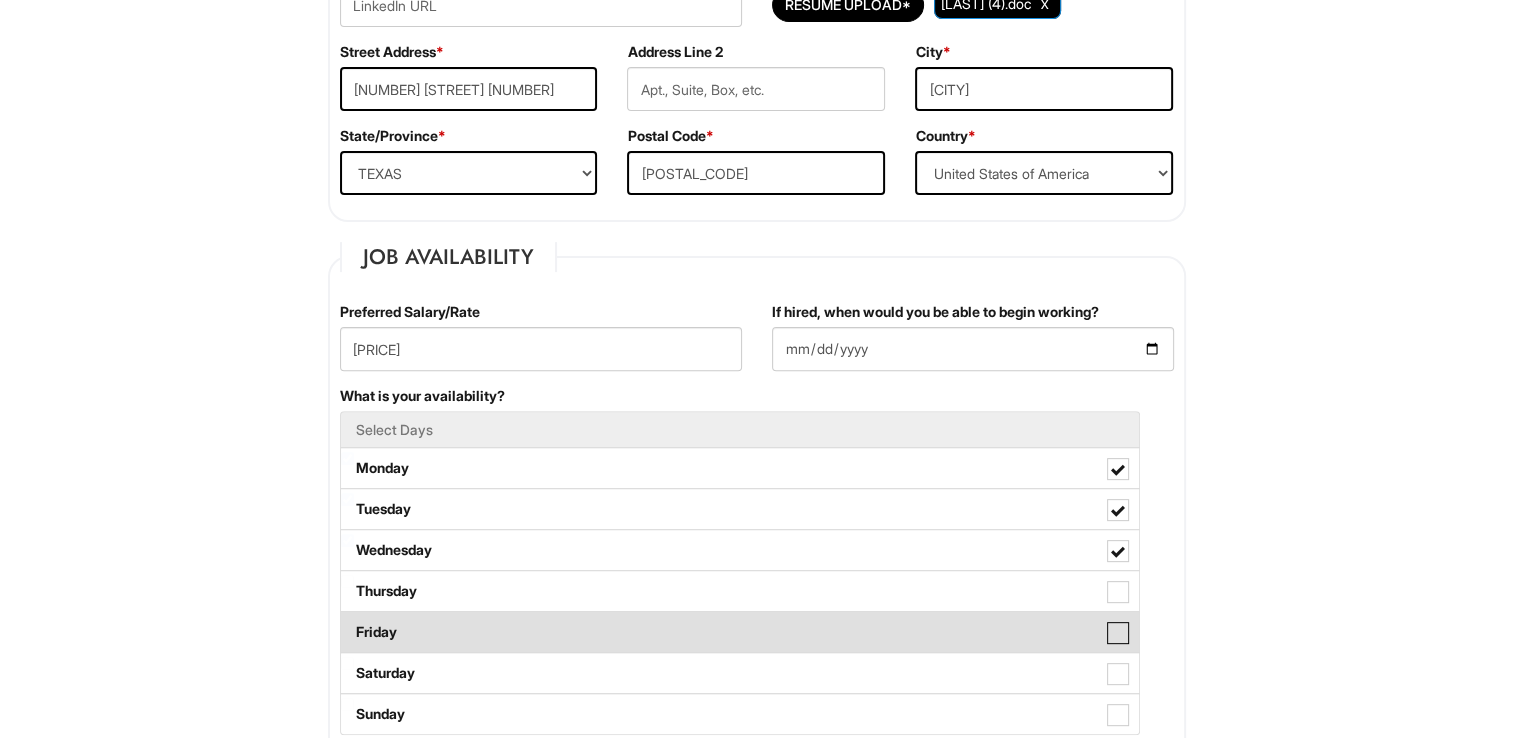 click on "Friday" at bounding box center (347, 622) 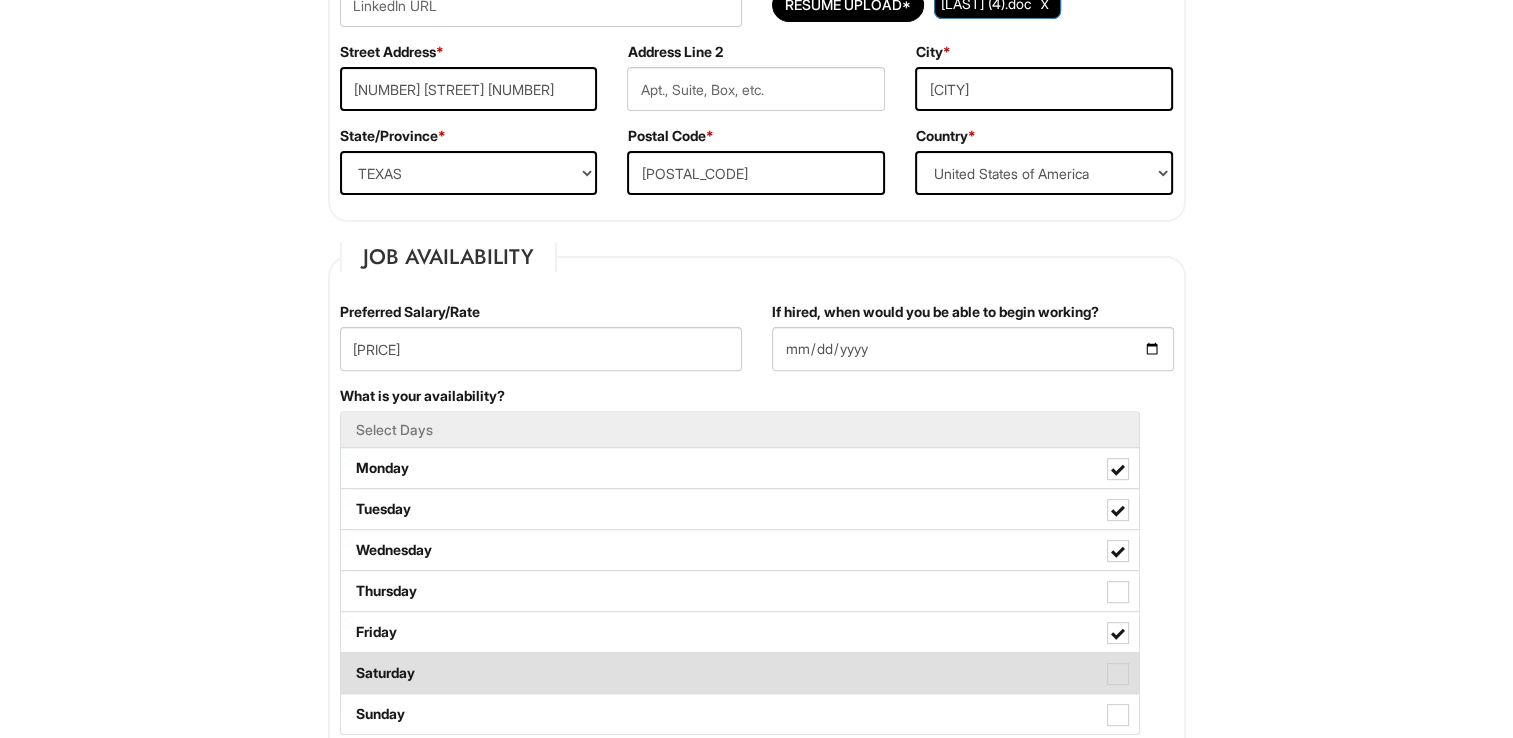 click on "Saturday" at bounding box center (740, 673) 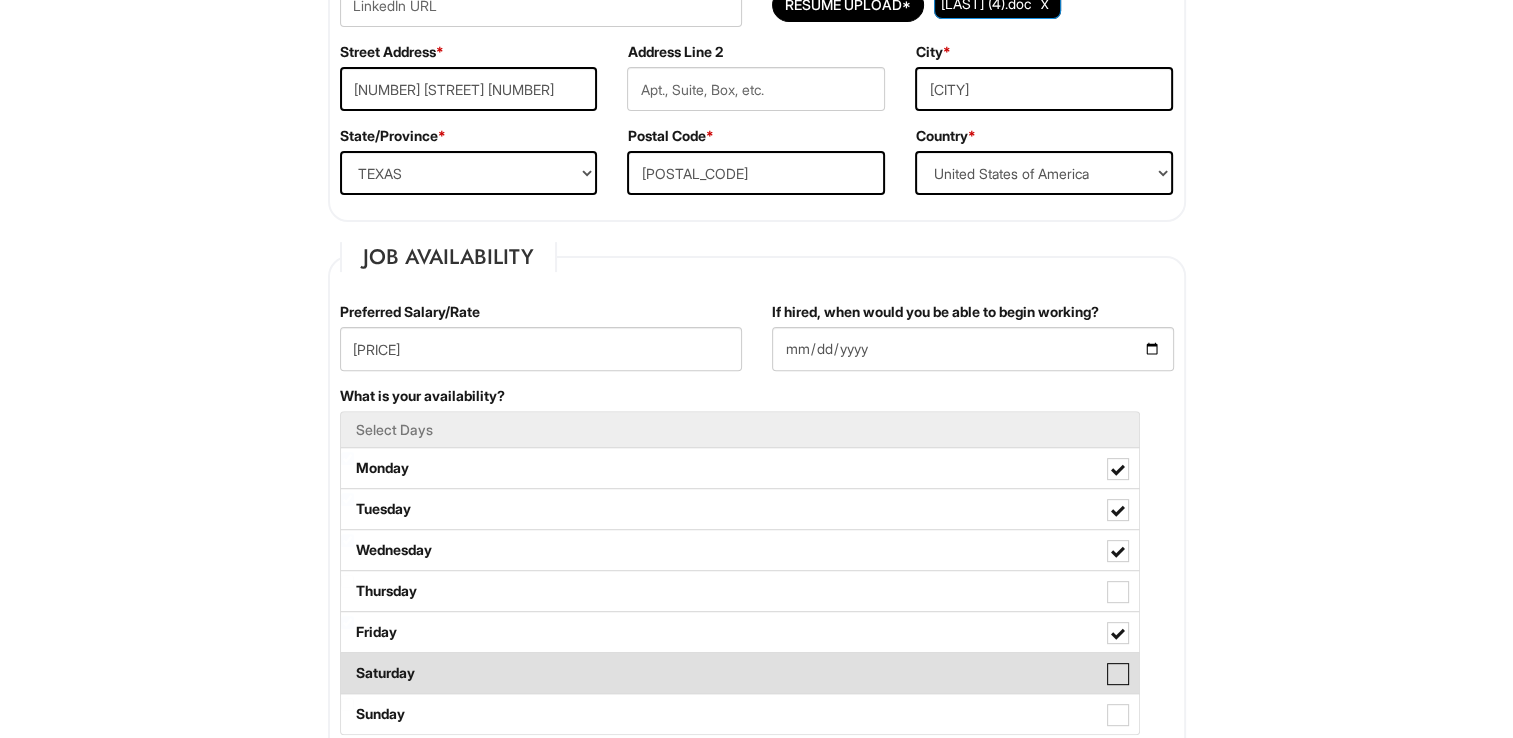 click on "Saturday" at bounding box center (347, 663) 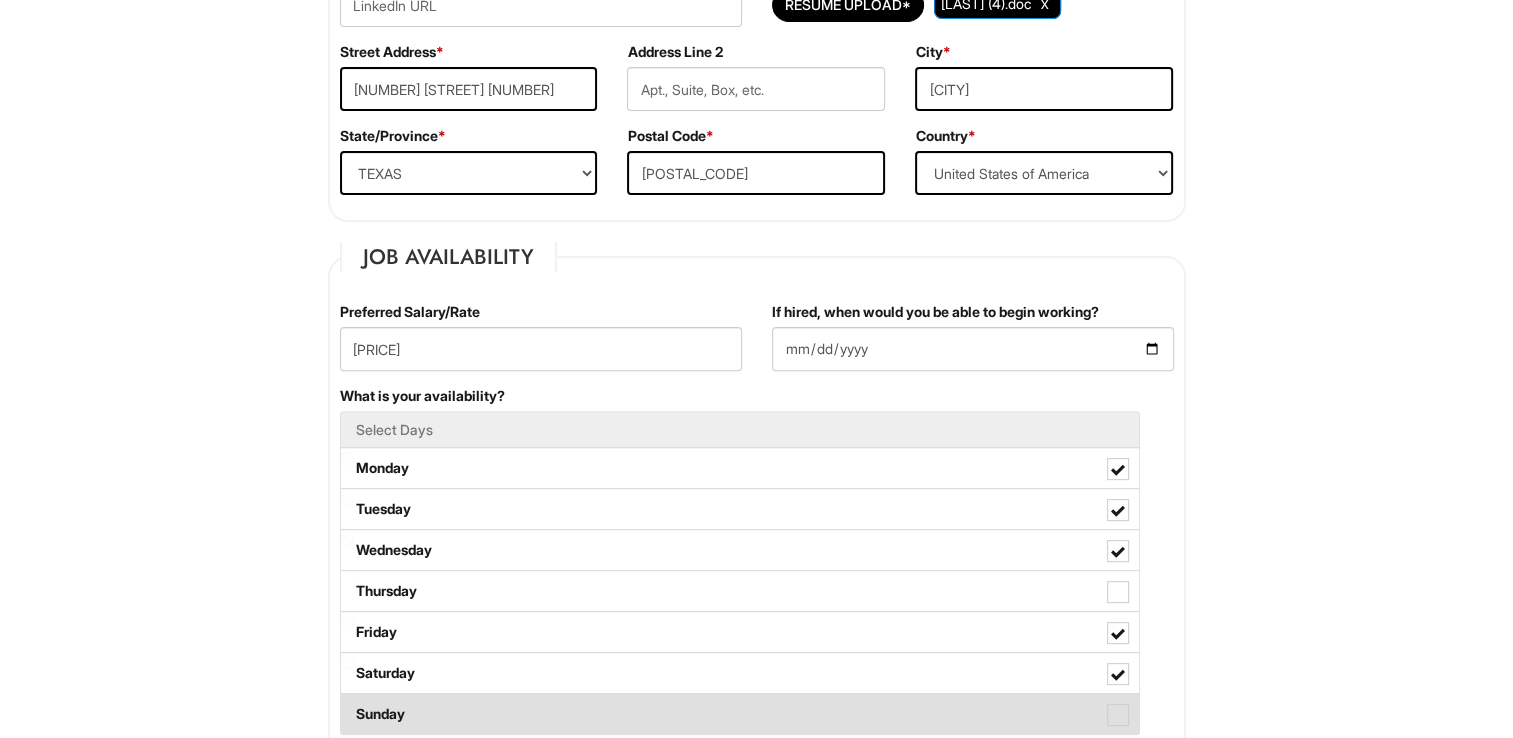 drag, startPoint x: 366, startPoint y: 708, endPoint x: 393, endPoint y: 703, distance: 27.45906 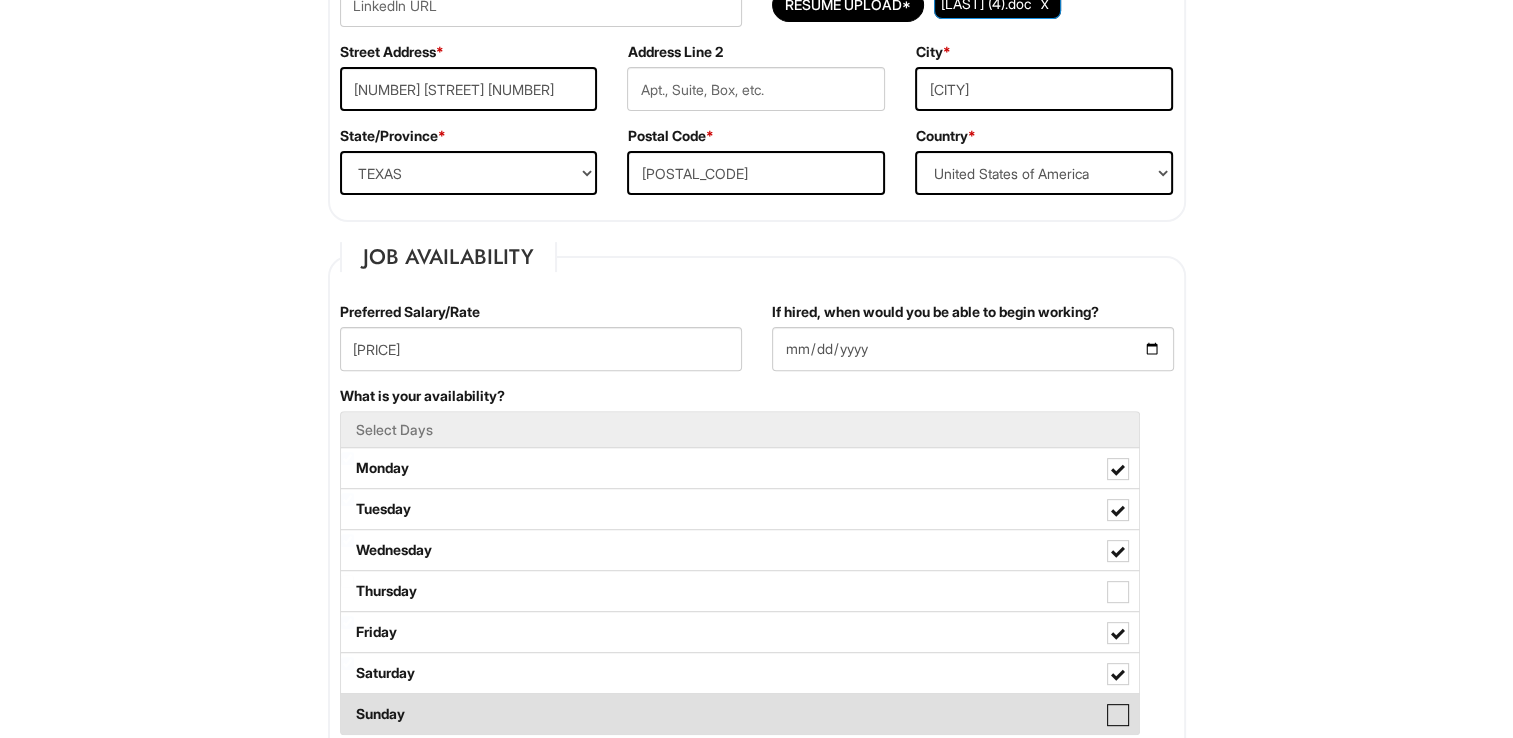 click on "Sunday" at bounding box center (347, 704) 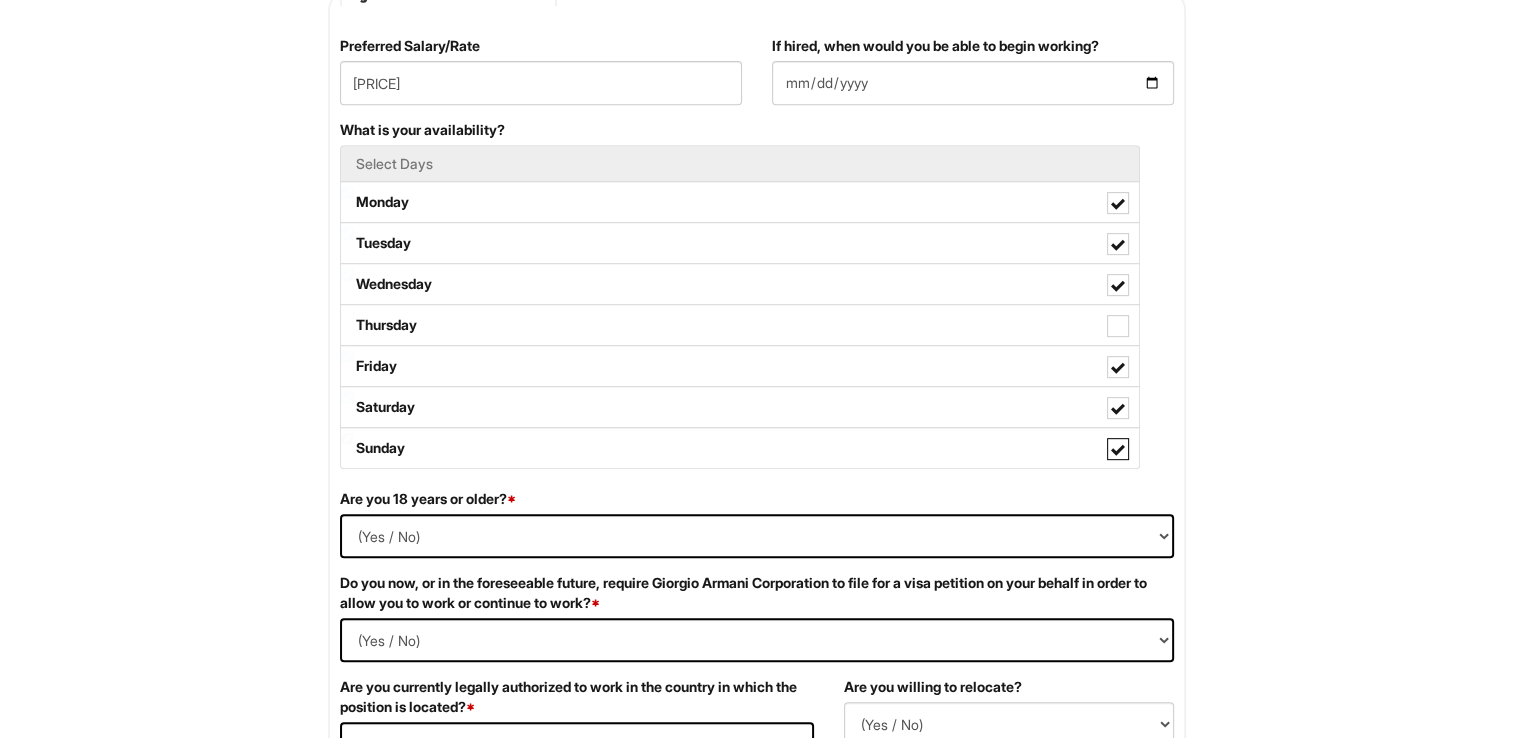 scroll, scrollTop: 900, scrollLeft: 0, axis: vertical 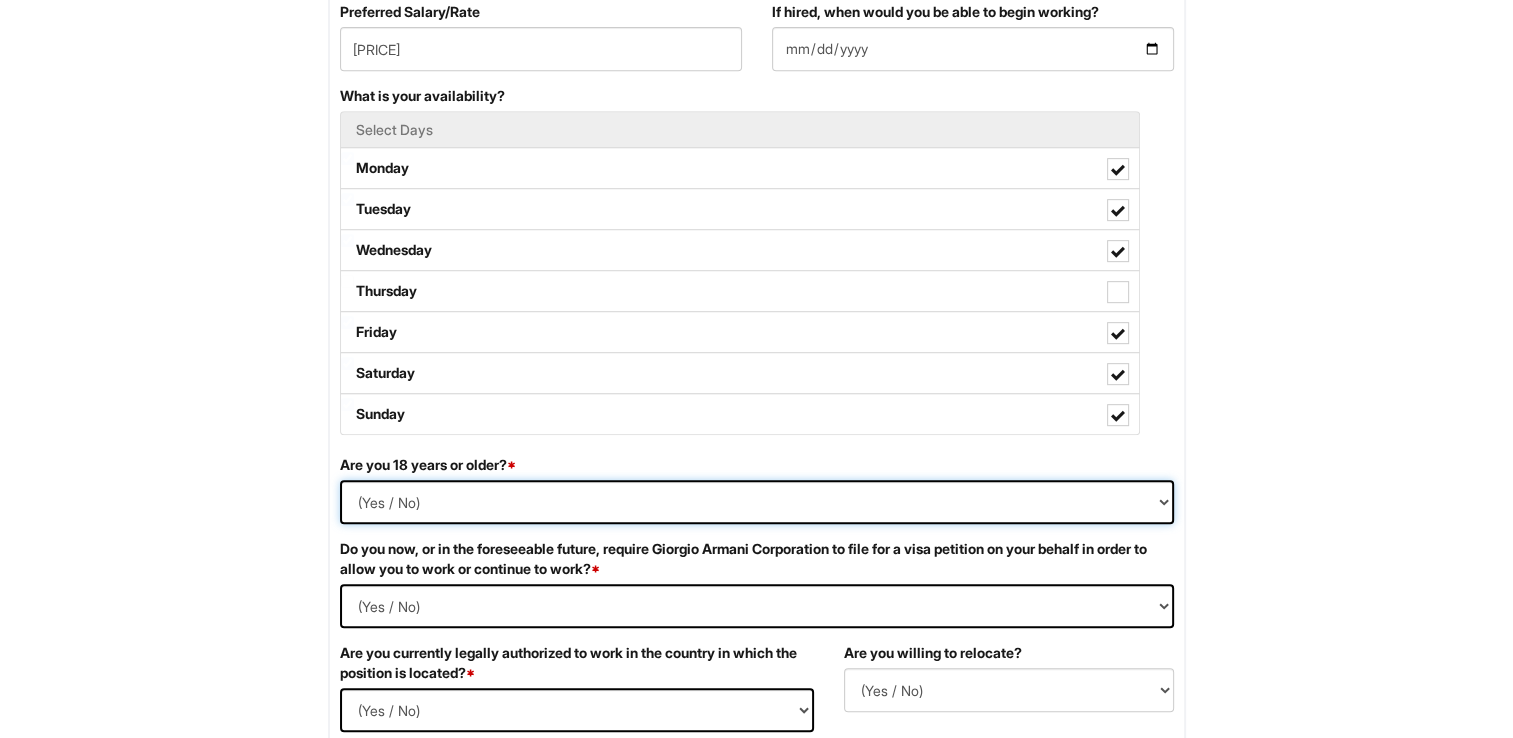 click on "(Yes / No) Yes No" at bounding box center (757, 502) 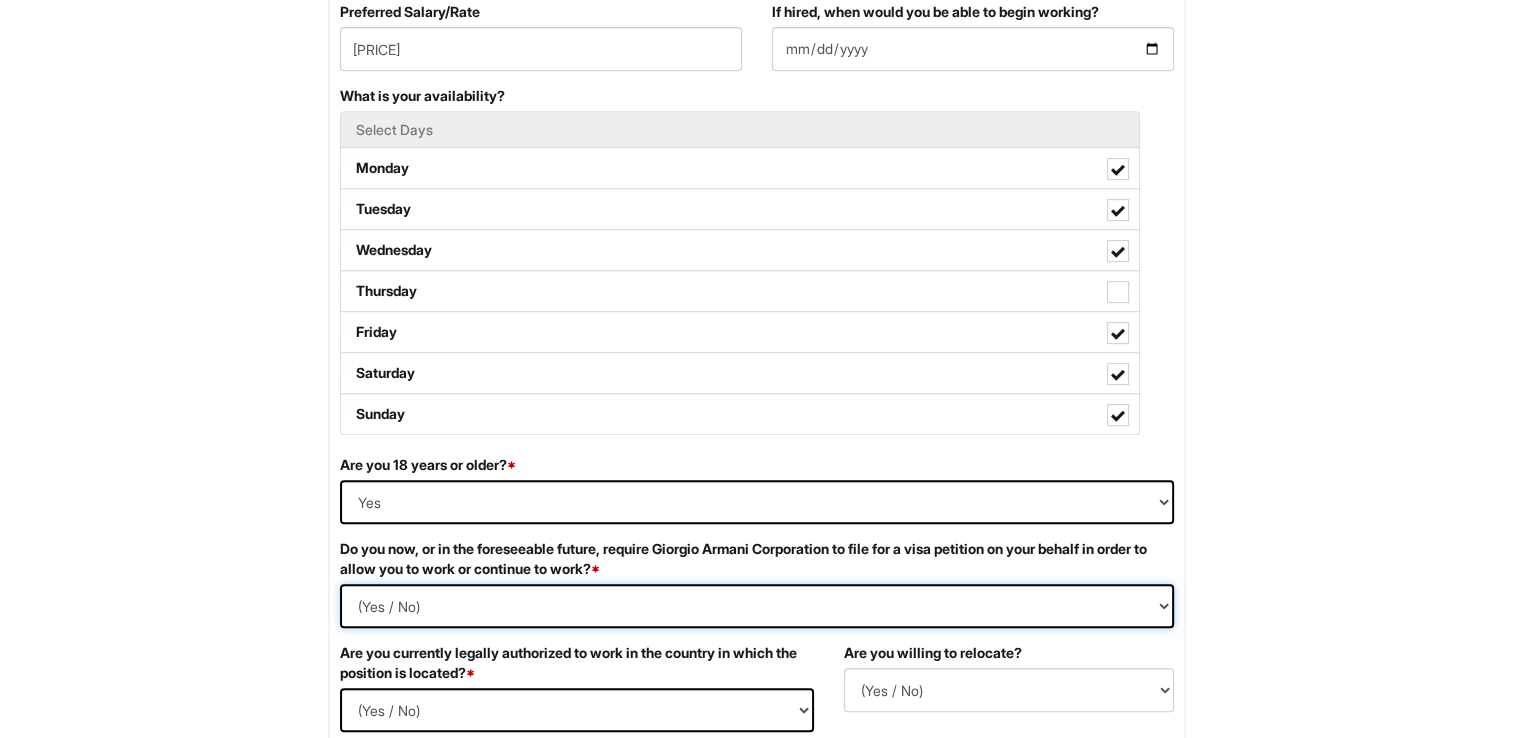 click on "(Yes / No) Yes No" at bounding box center [757, 606] 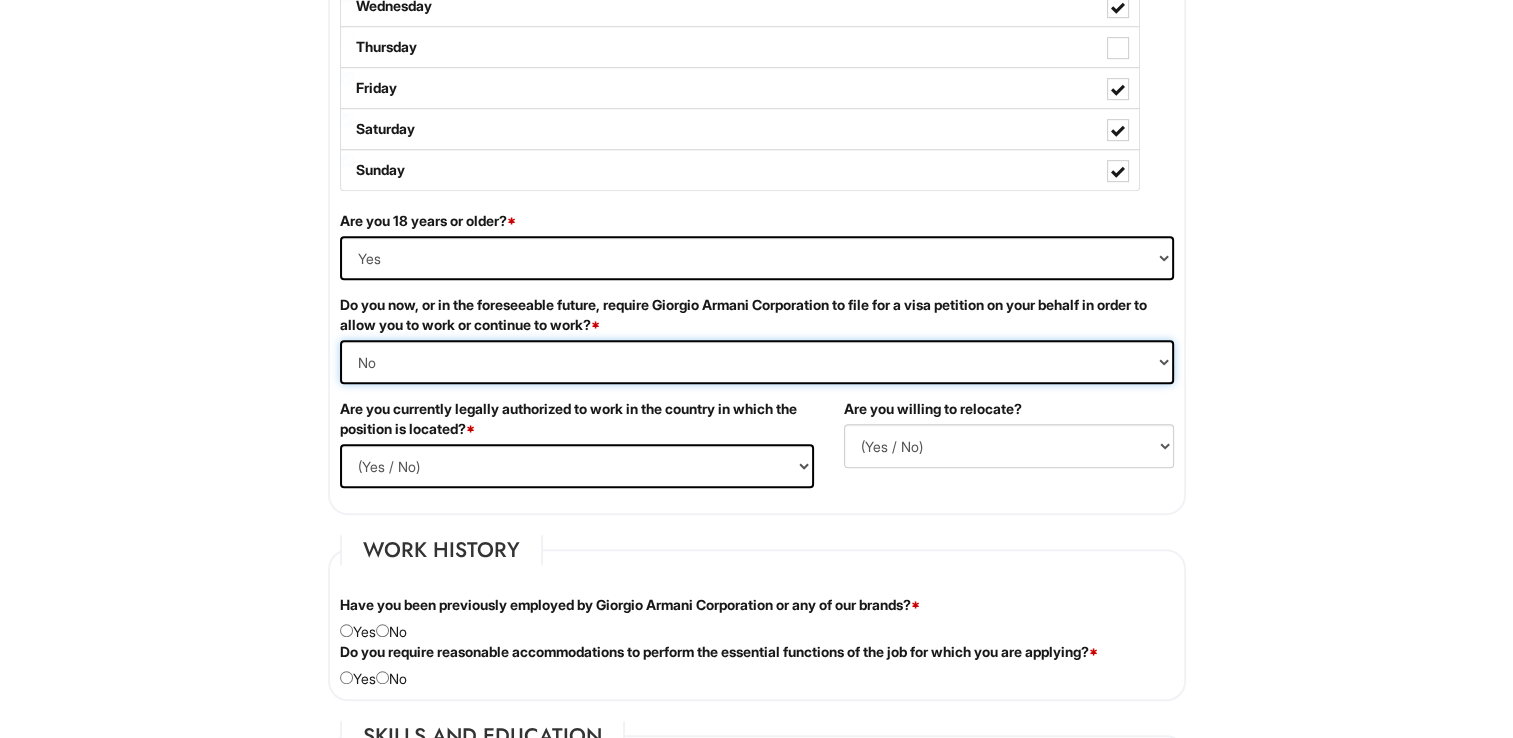 scroll, scrollTop: 1200, scrollLeft: 0, axis: vertical 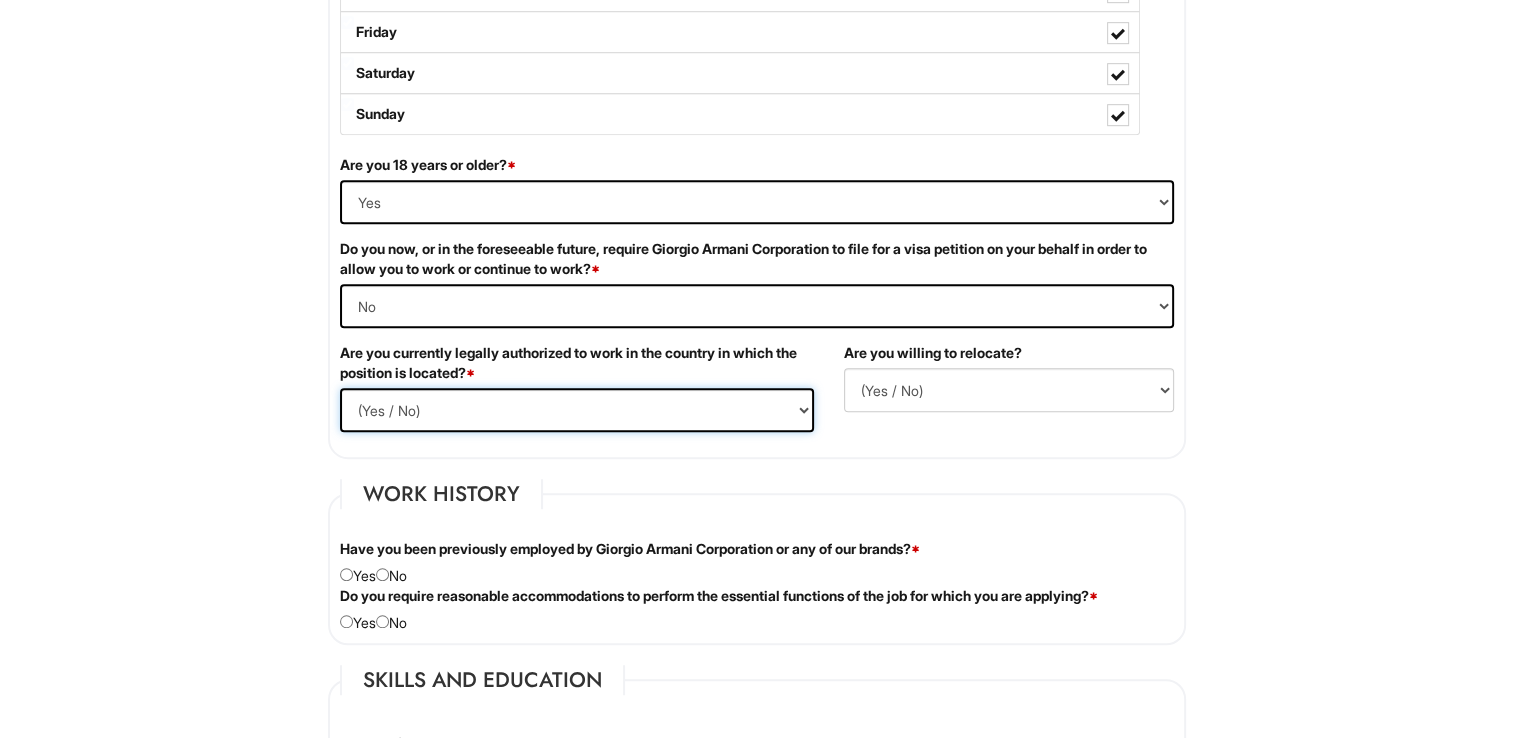 click on "(Yes / No) Yes No" at bounding box center (577, 410) 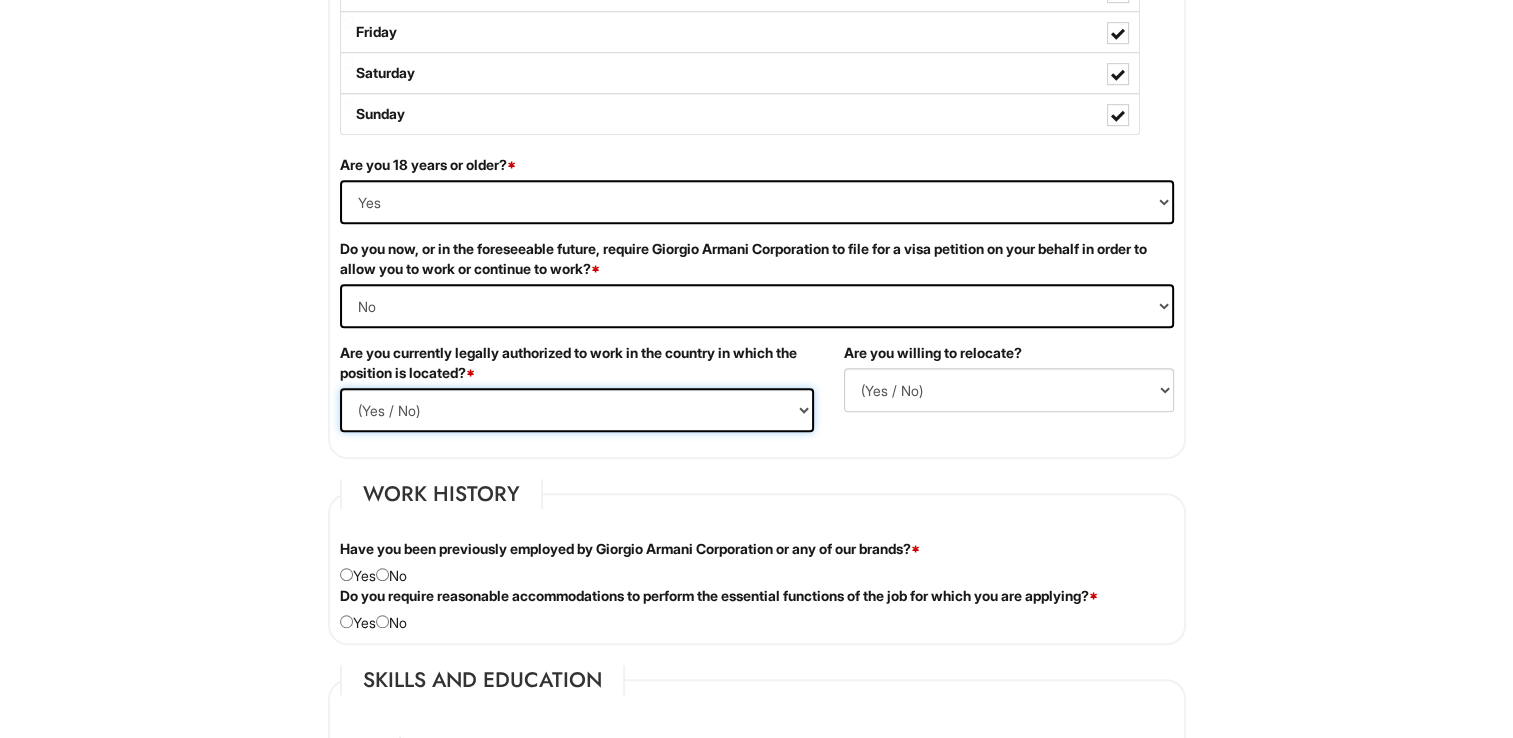 select on "Yes" 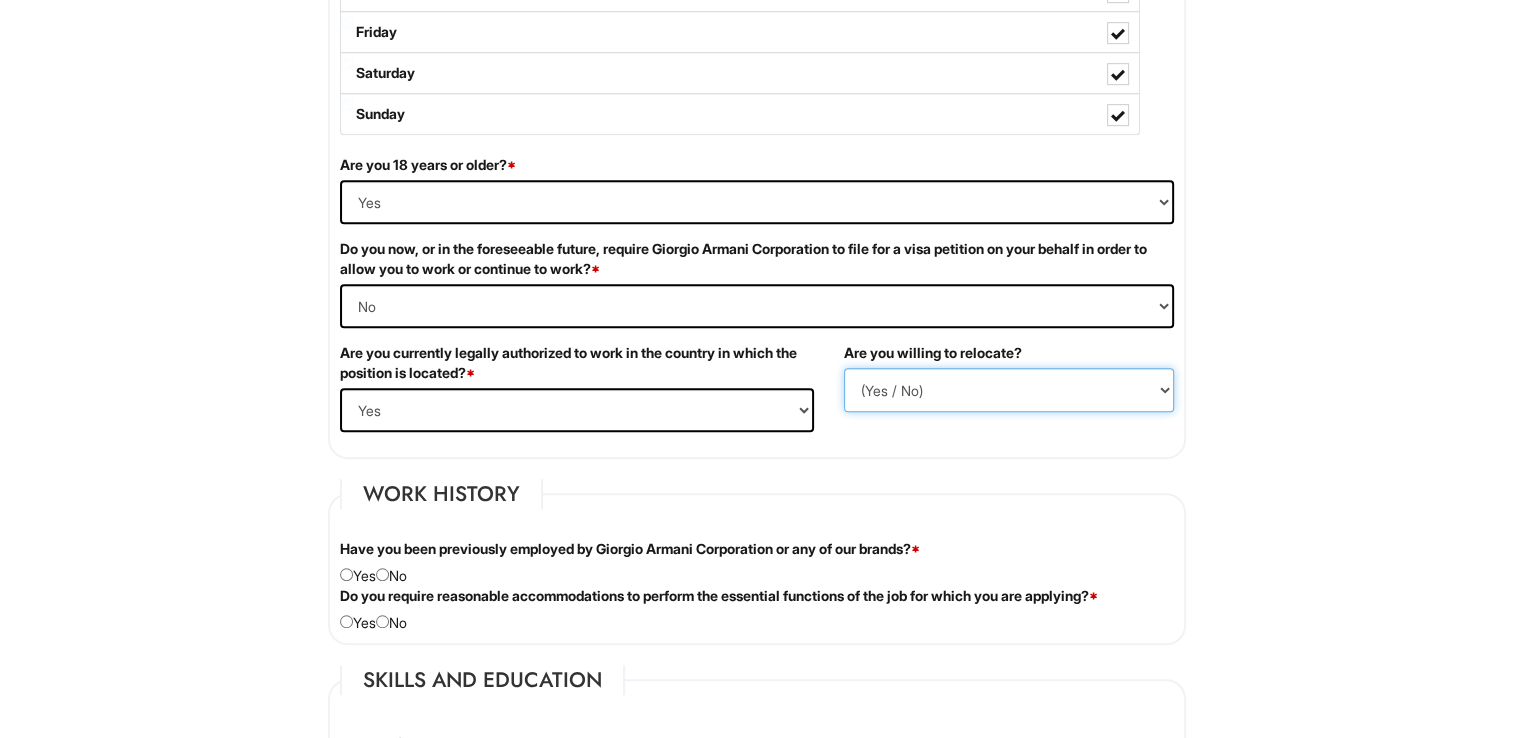 click on "(Yes / No) No Yes" at bounding box center (1009, 390) 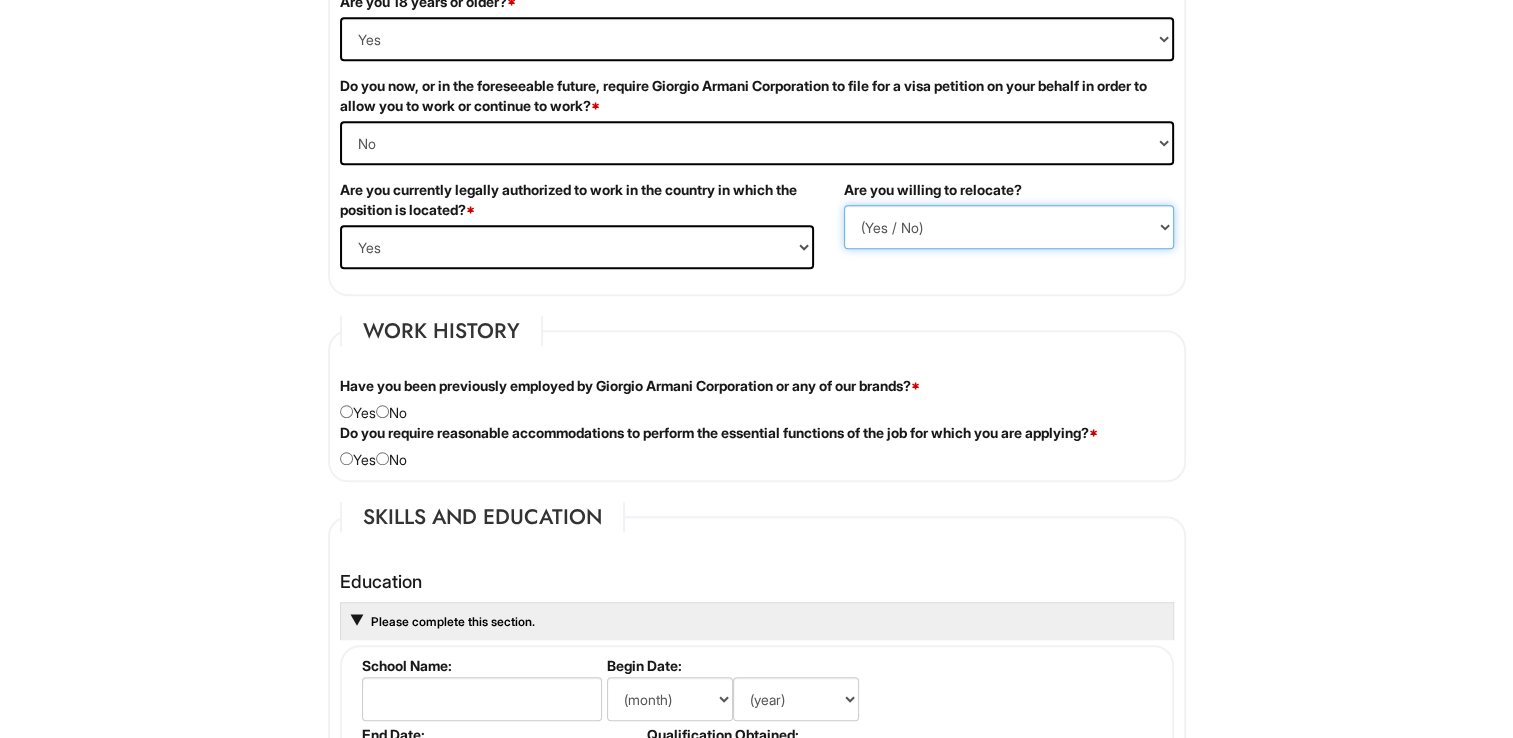 scroll, scrollTop: 1400, scrollLeft: 0, axis: vertical 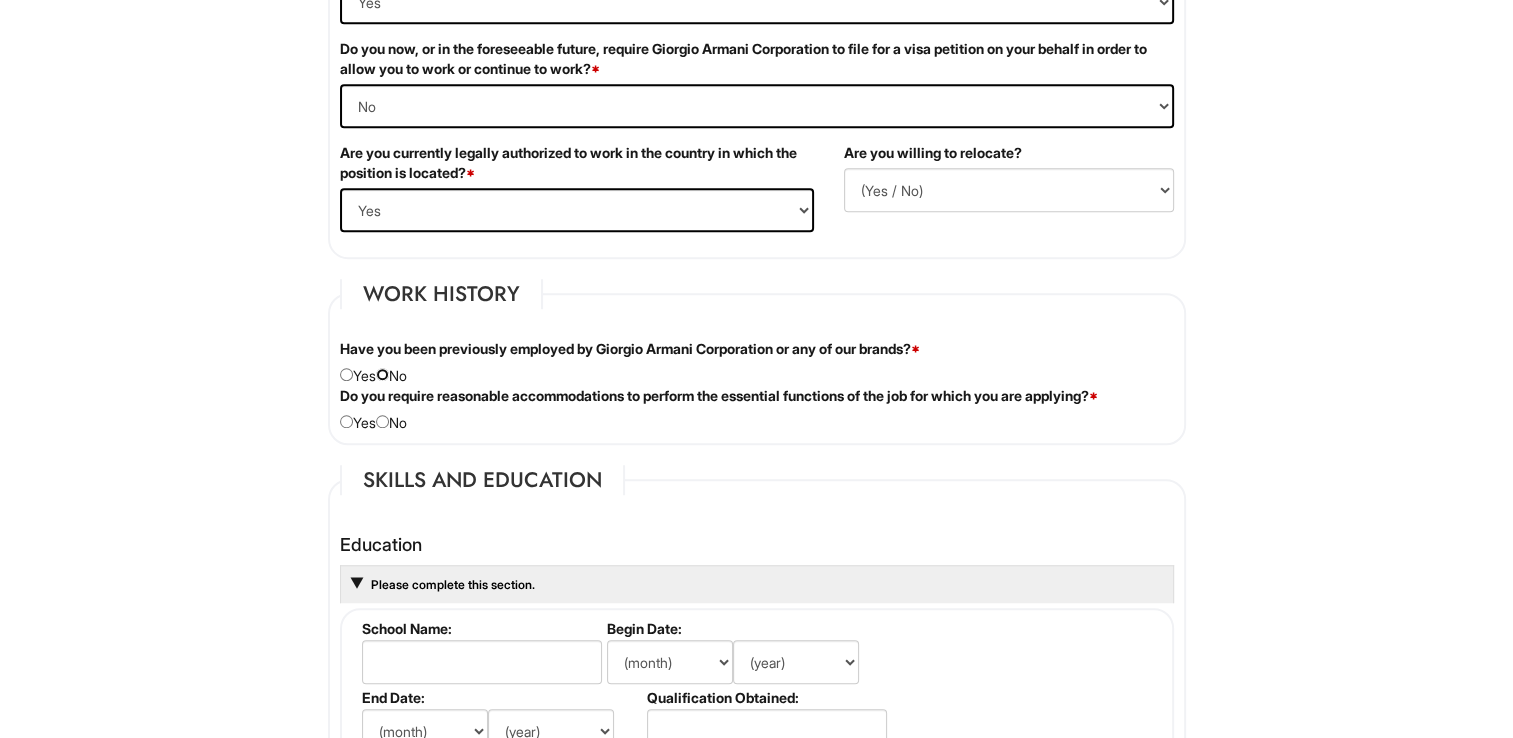 click at bounding box center [382, 374] 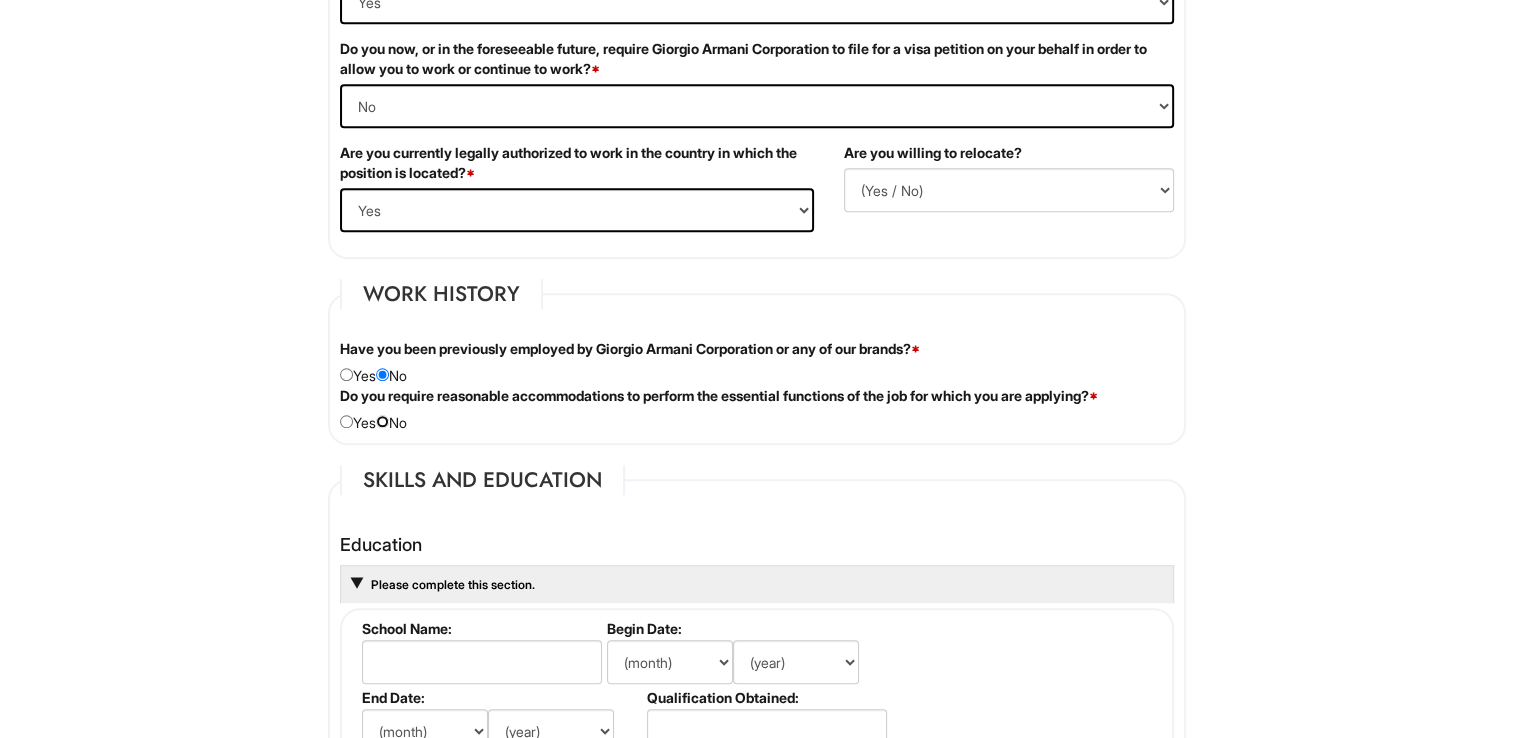 click at bounding box center (382, 421) 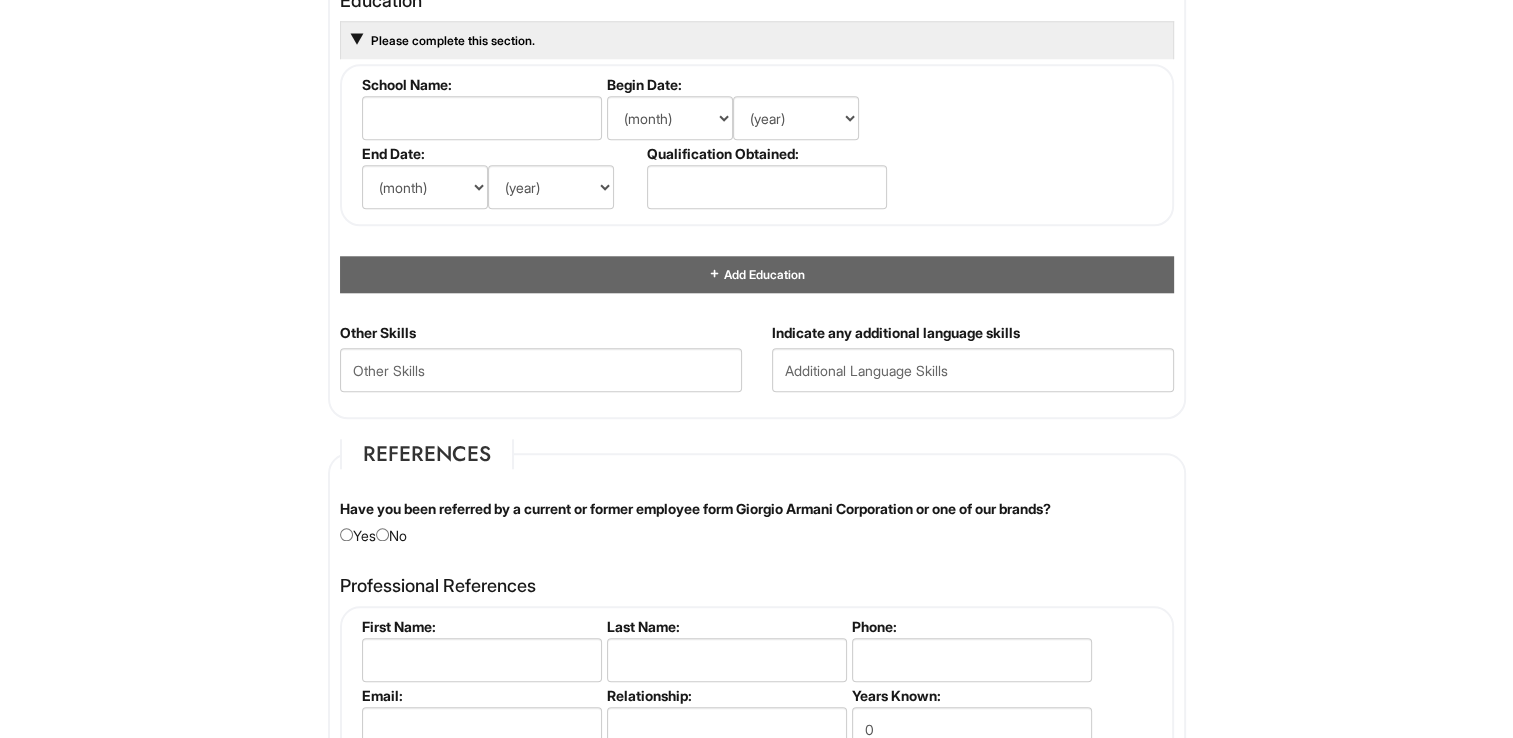 scroll, scrollTop: 2000, scrollLeft: 0, axis: vertical 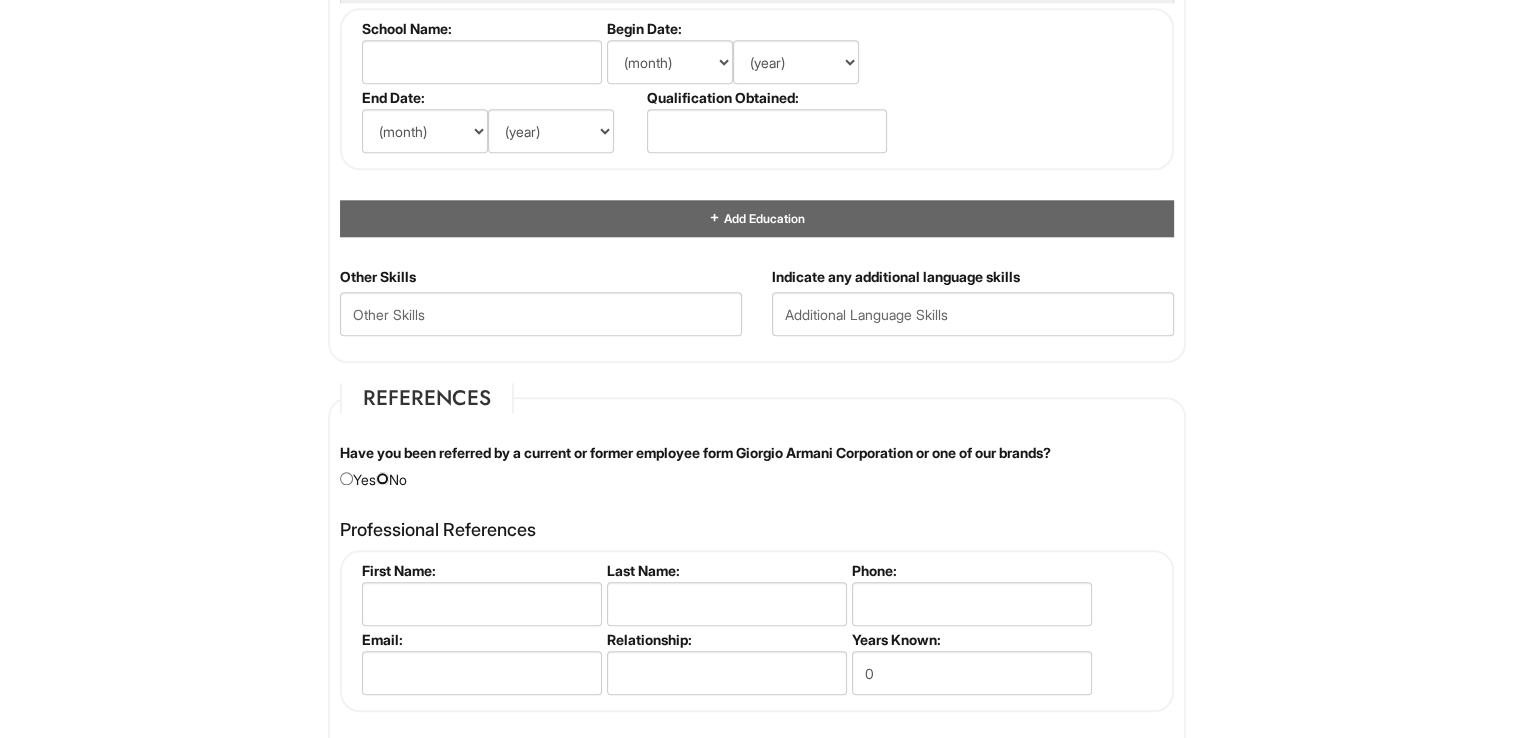 click at bounding box center [382, 478] 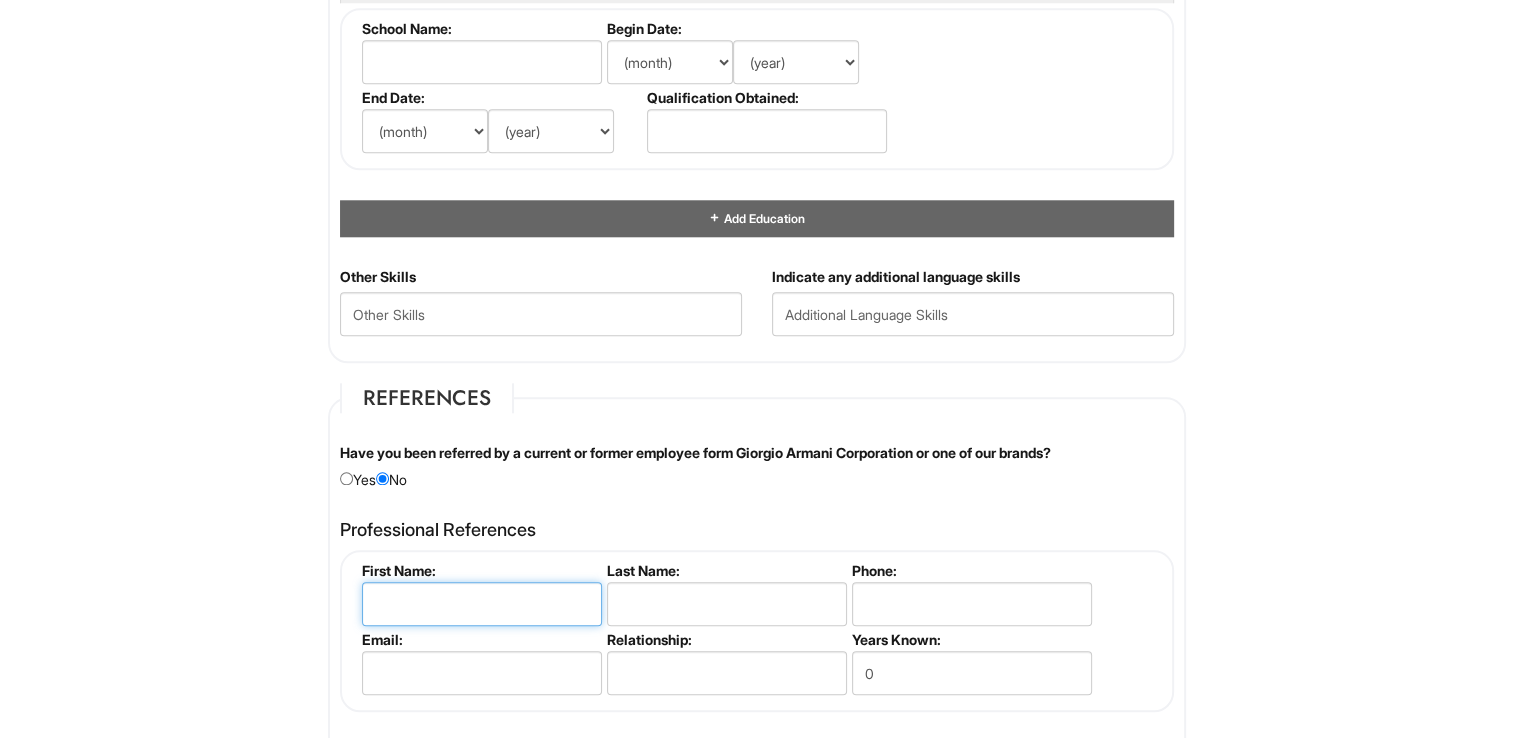 click at bounding box center [482, 604] 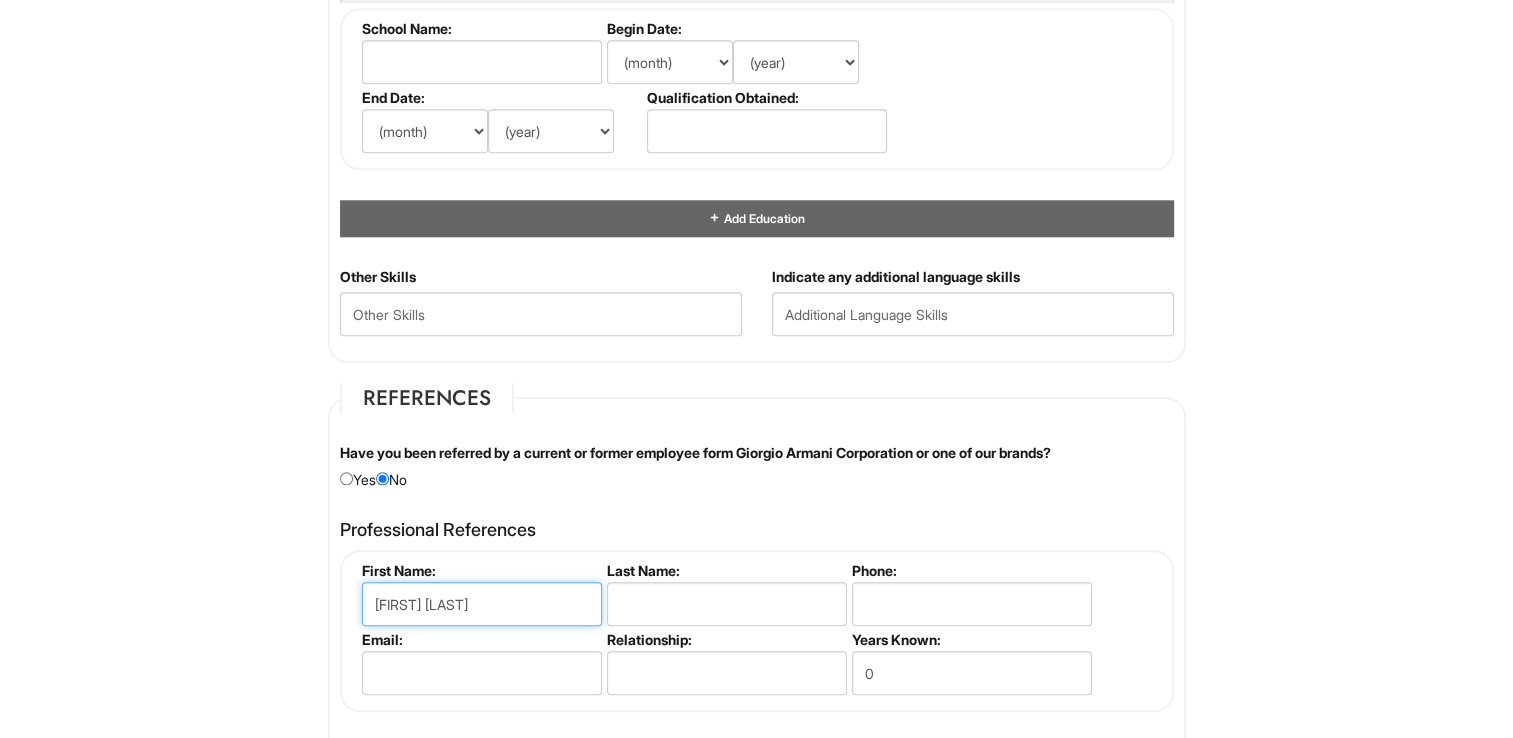 click on "[FIRST] [LAST]" at bounding box center (482, 604) 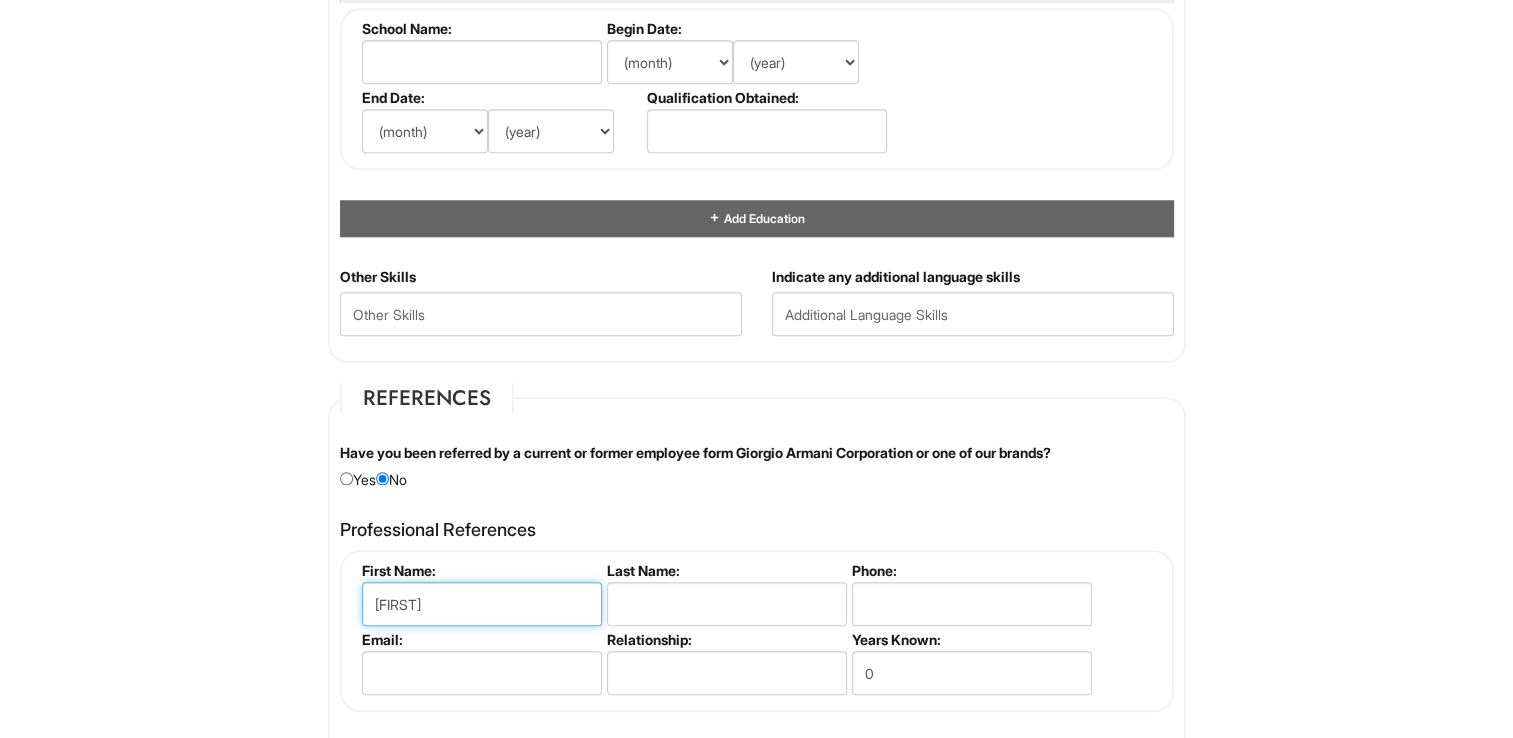 type on "[FIRST]" 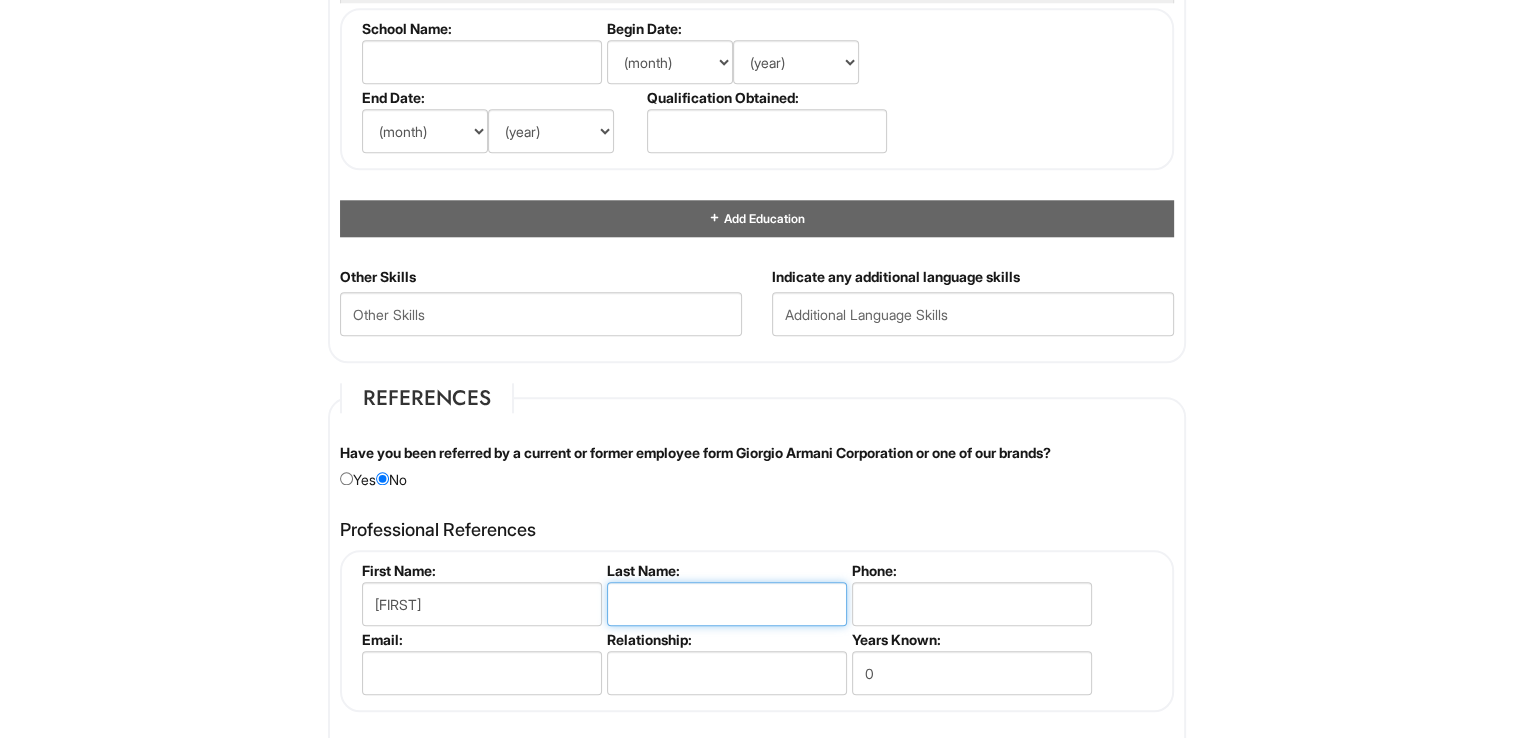 click at bounding box center (727, 604) 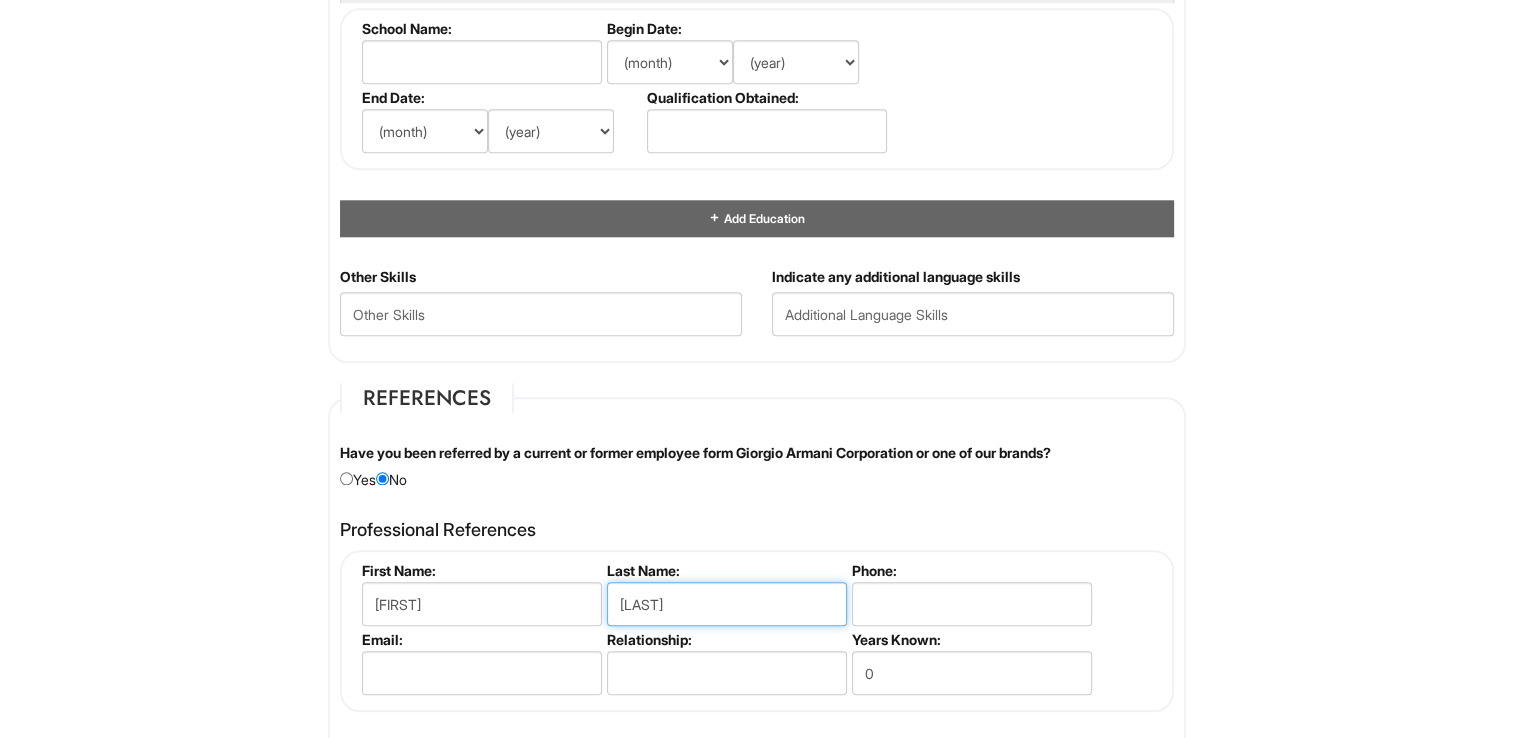 type on "[LAST]" 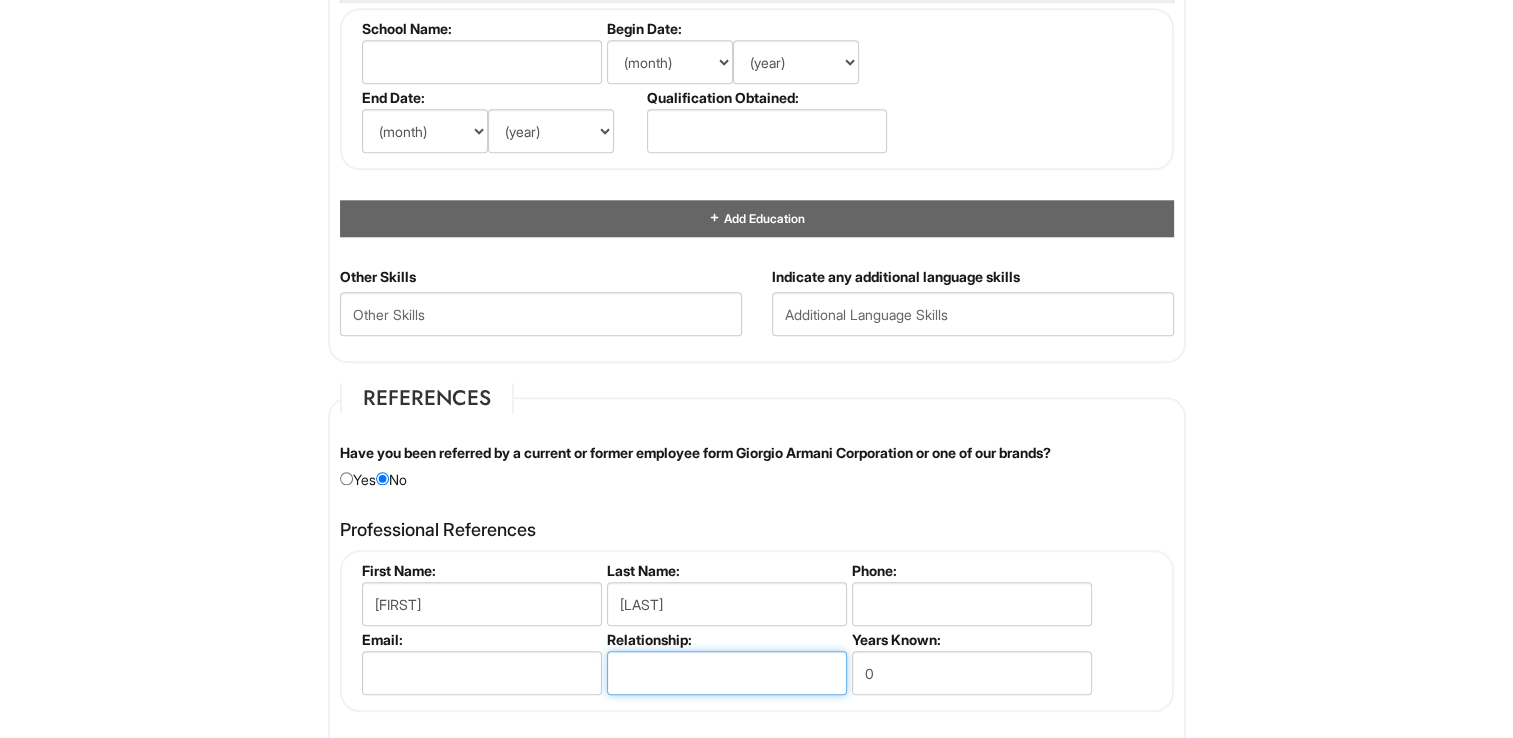 click at bounding box center (727, 673) 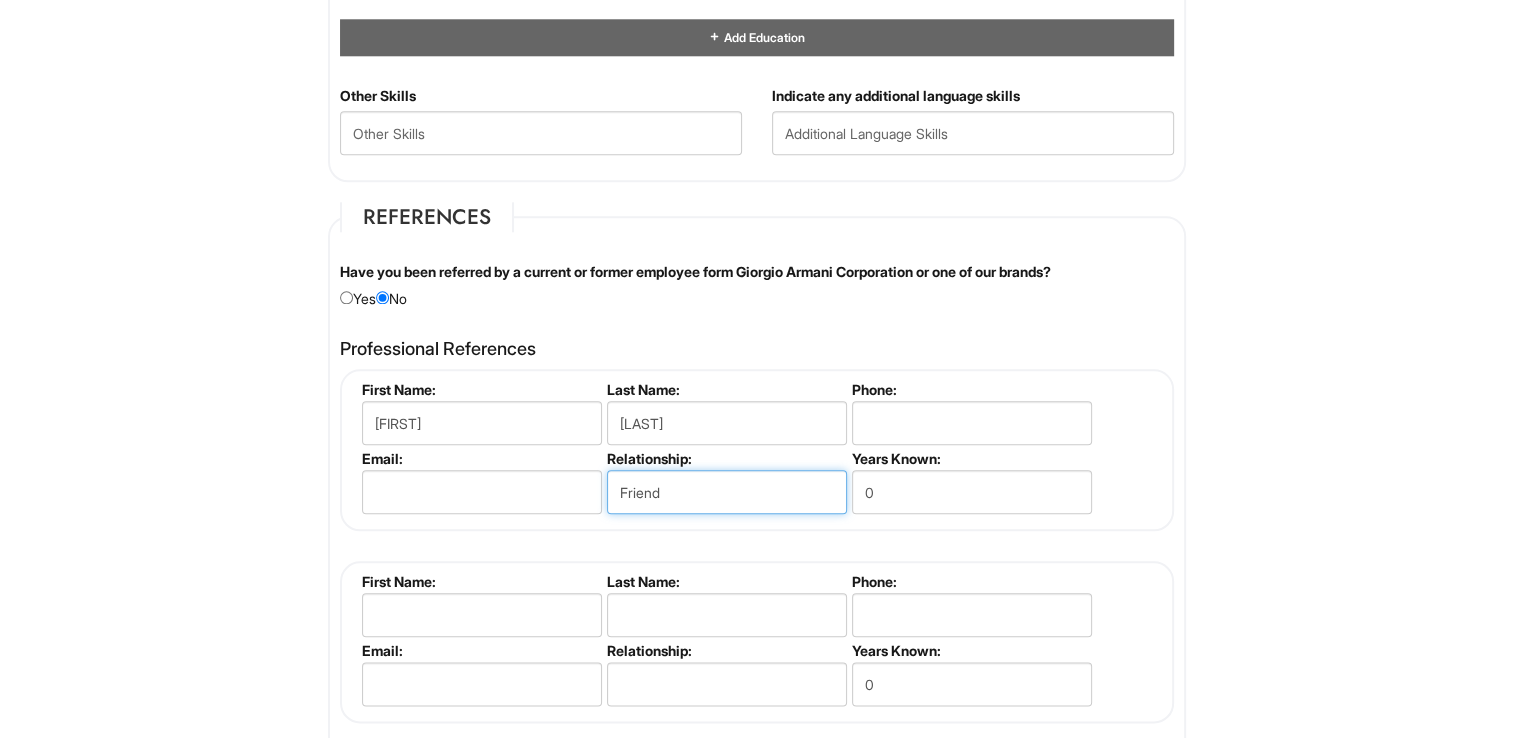 scroll, scrollTop: 2200, scrollLeft: 0, axis: vertical 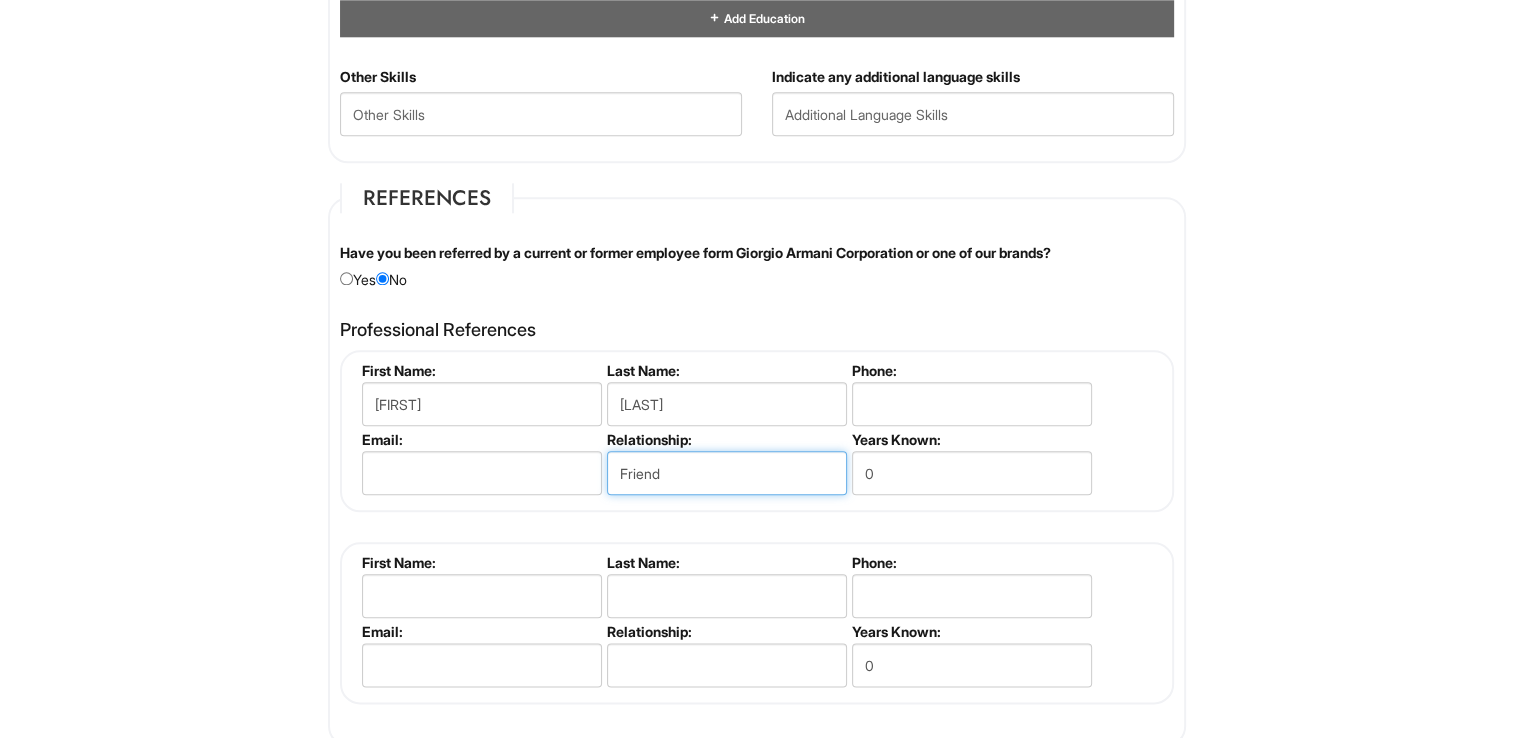 type on "Friend" 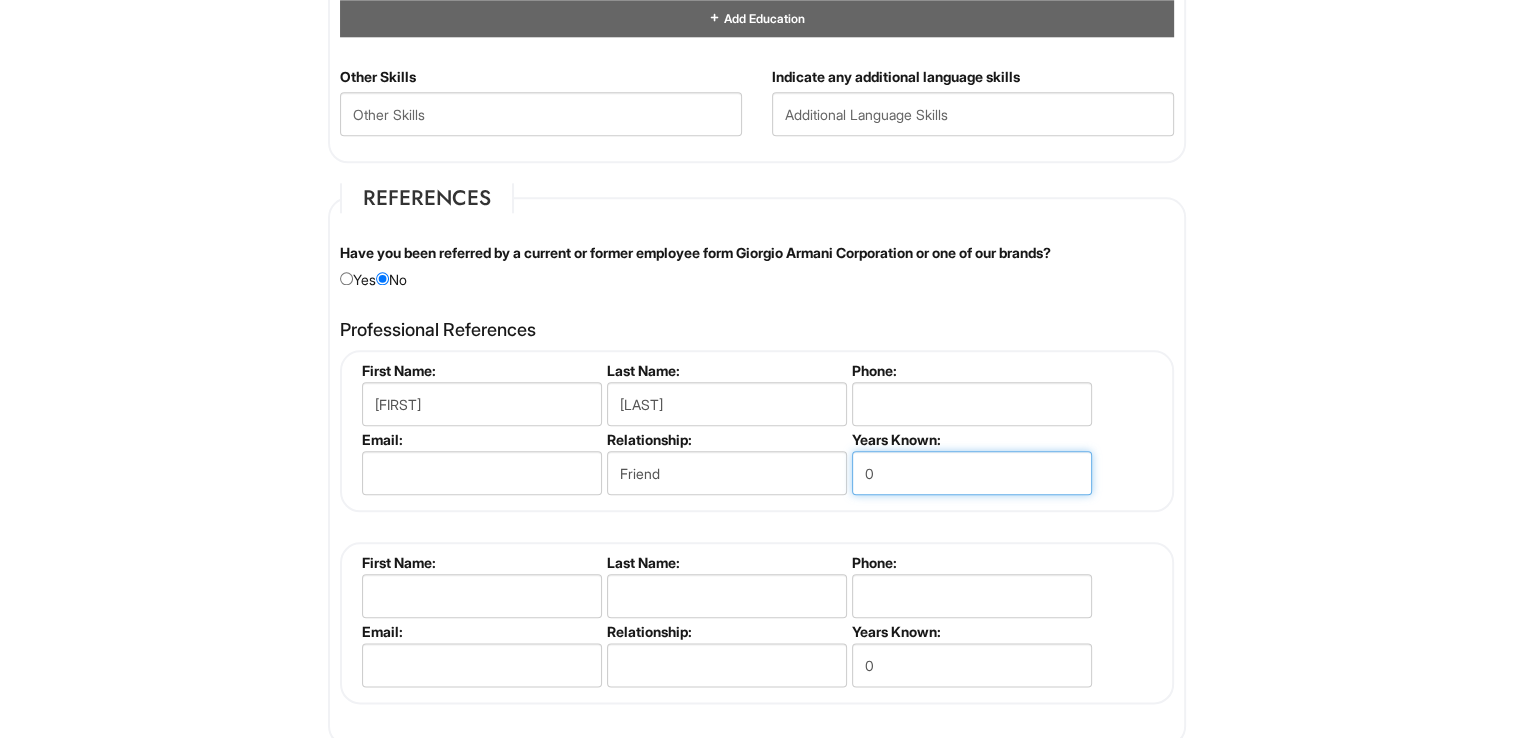 click on "0" at bounding box center (972, 473) 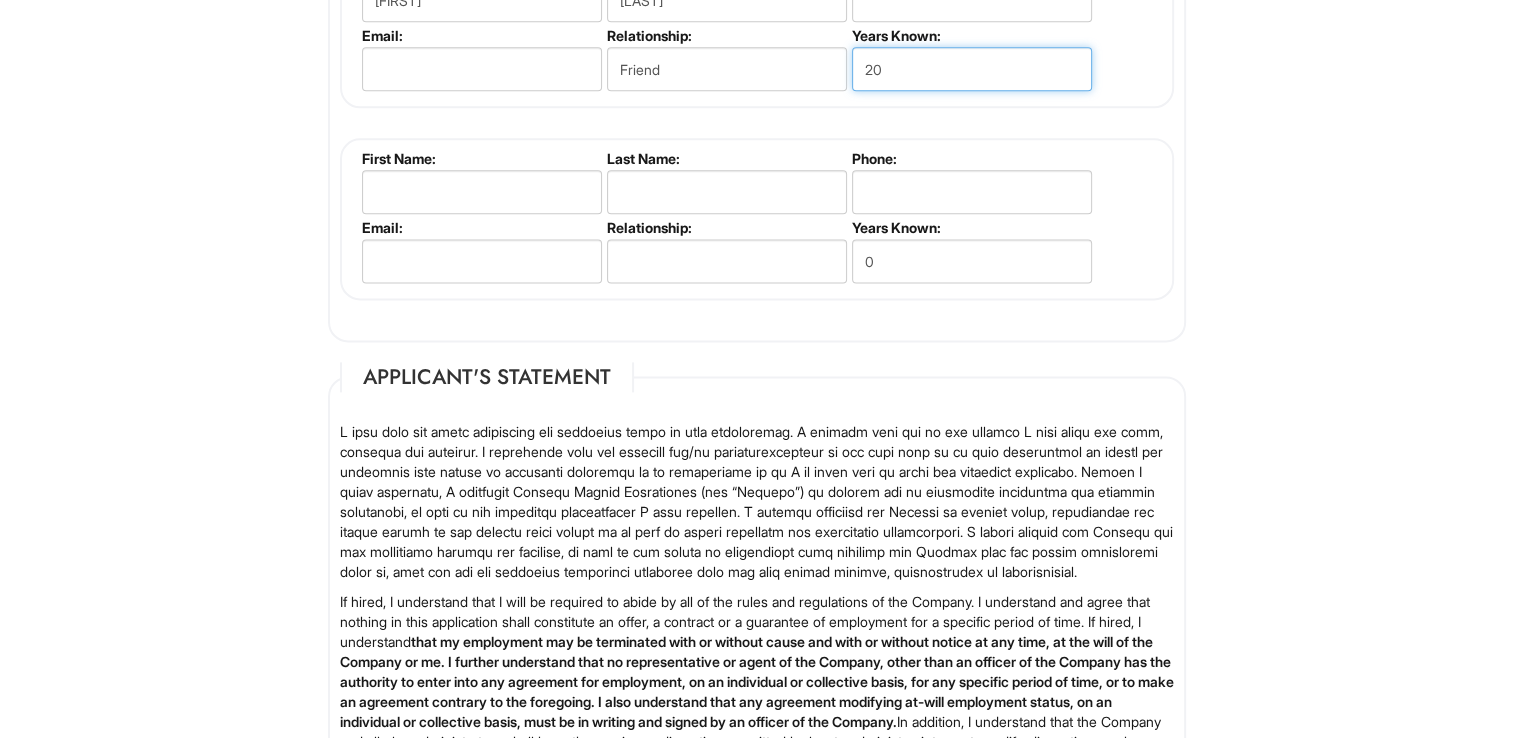 scroll, scrollTop: 2400, scrollLeft: 0, axis: vertical 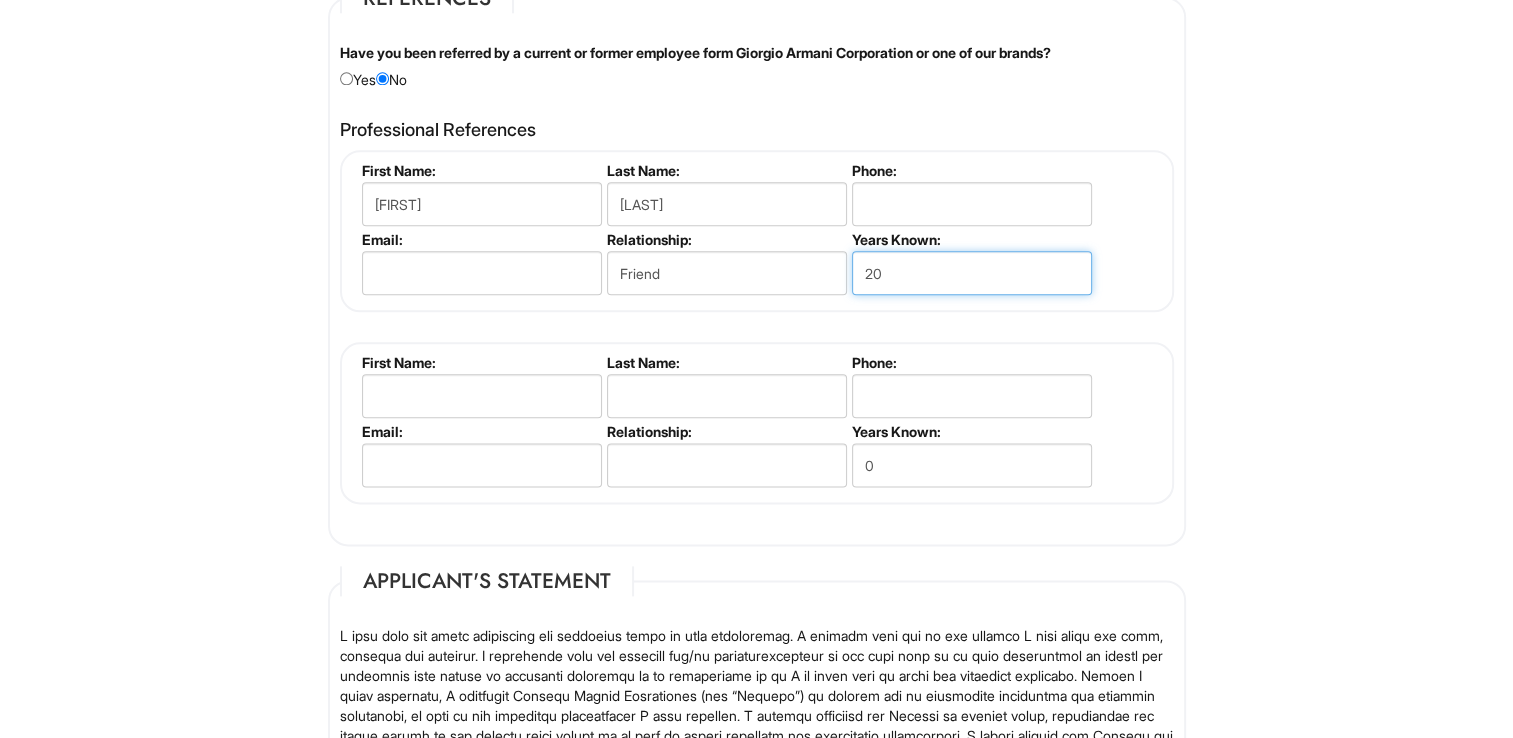 type on "20" 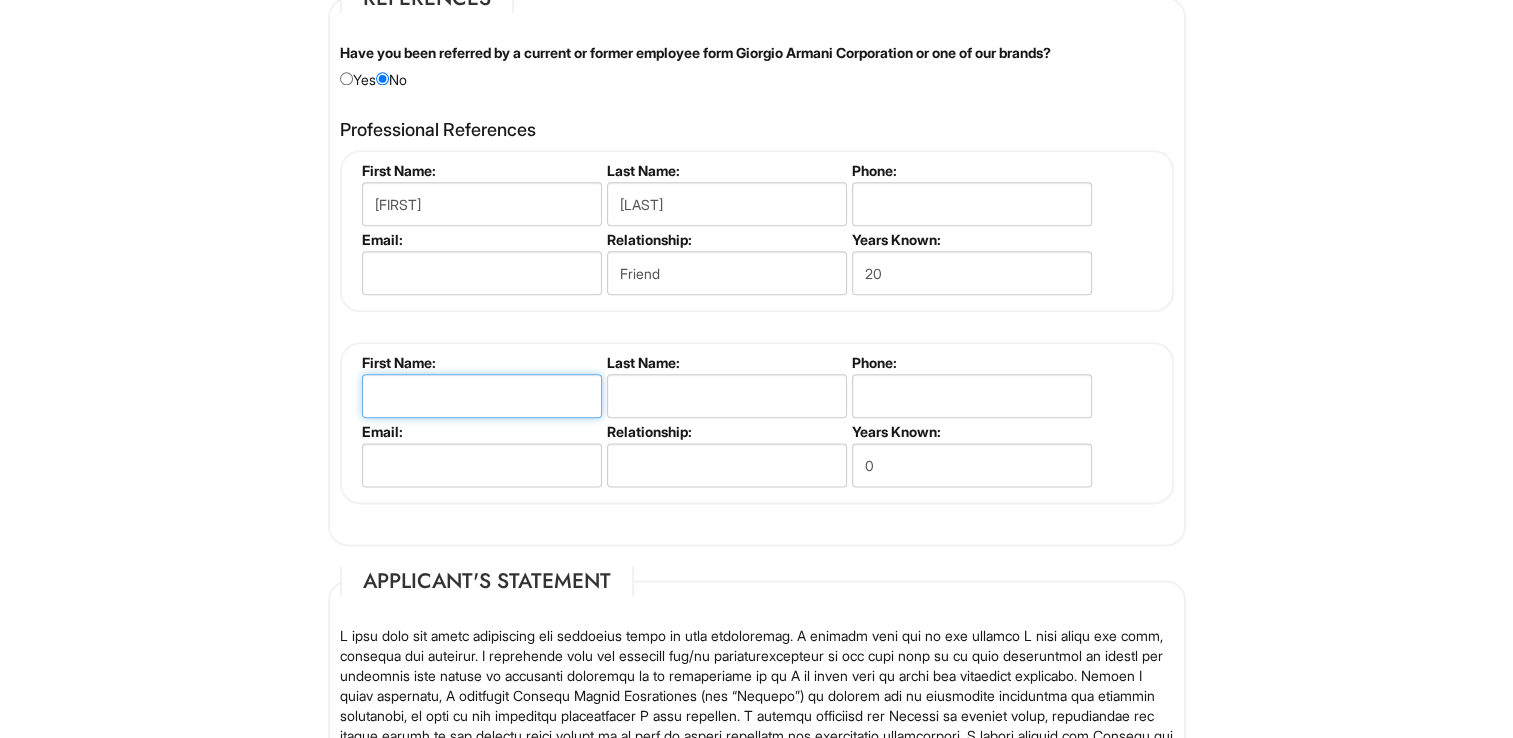 click at bounding box center [482, 396] 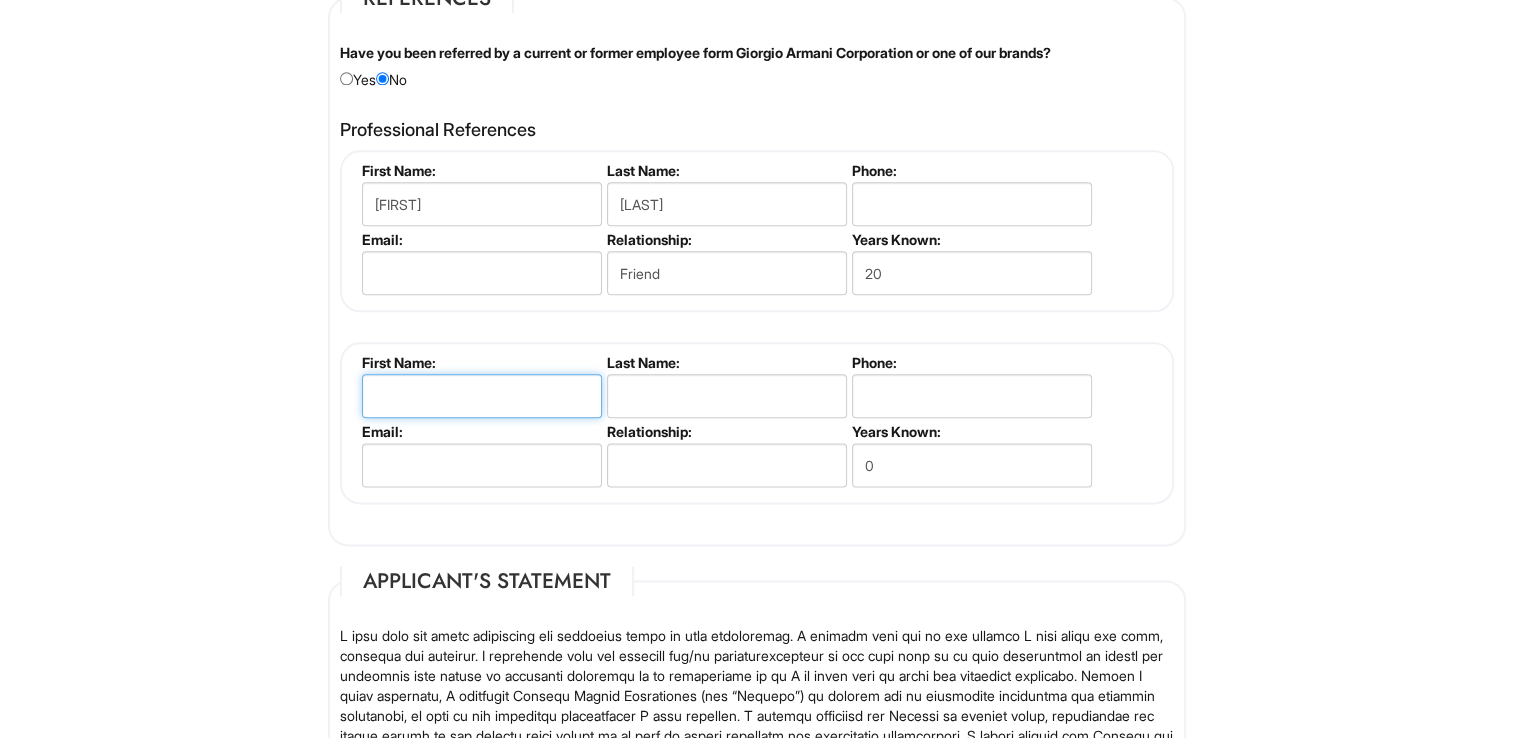 type on "[LAST]" 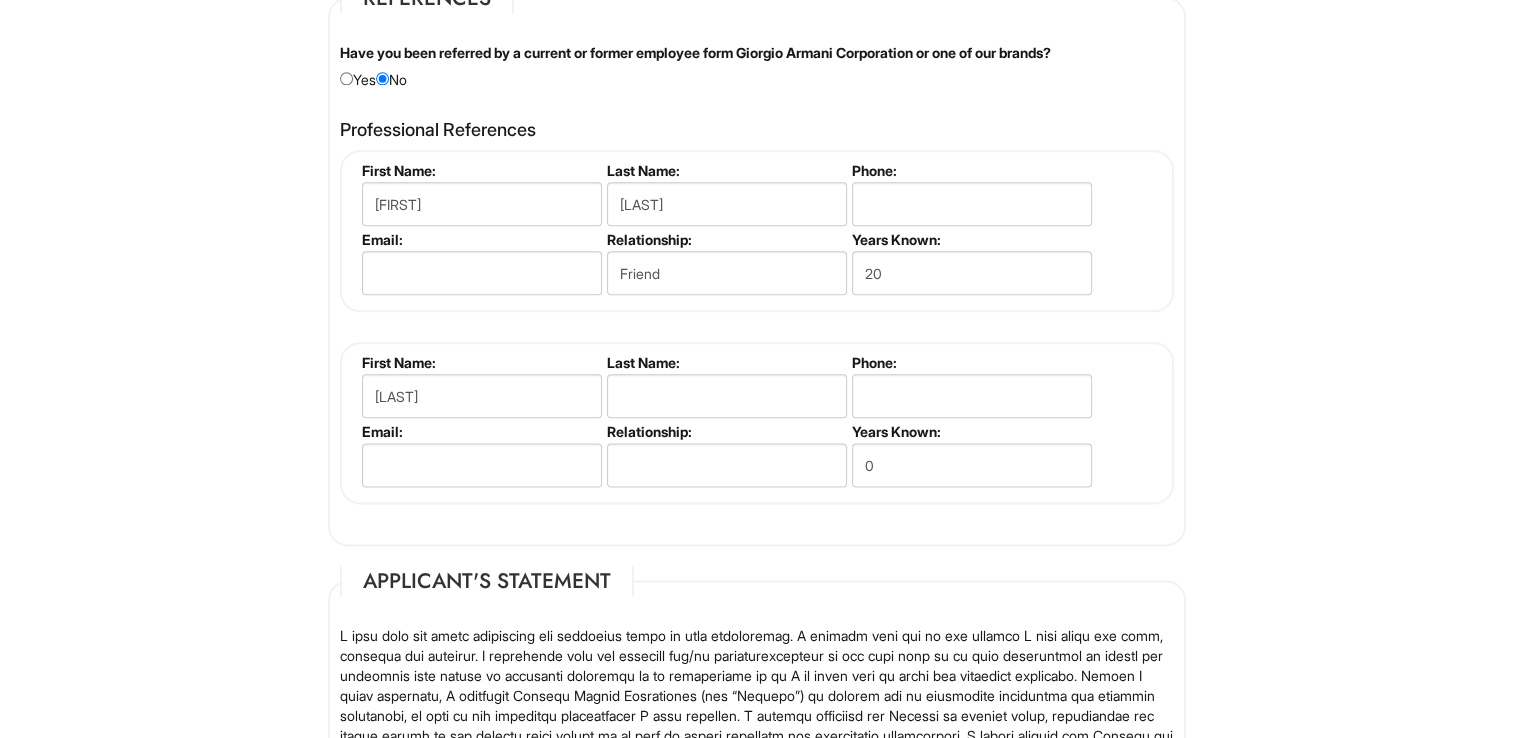 type on "[LAST]" 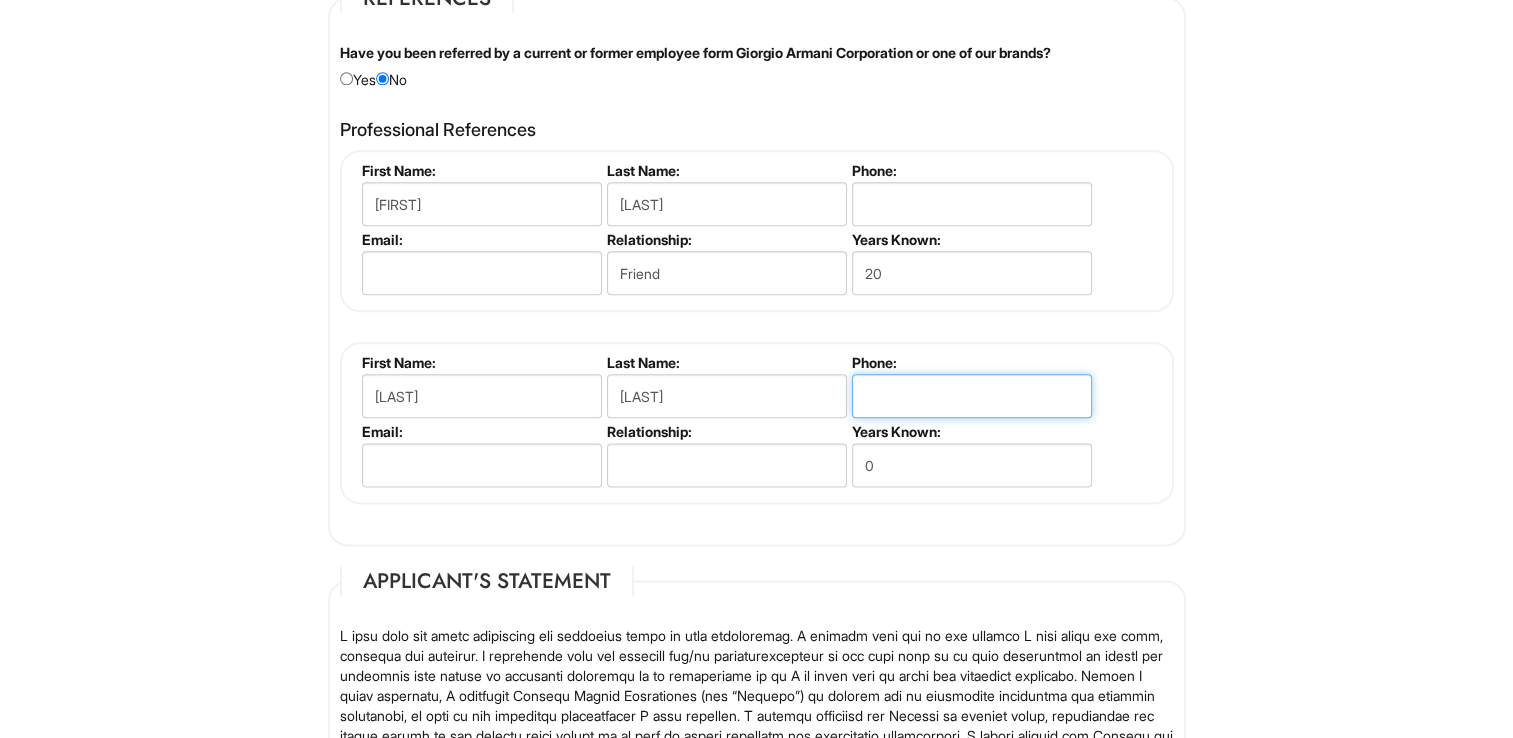 type on "[PHONE]" 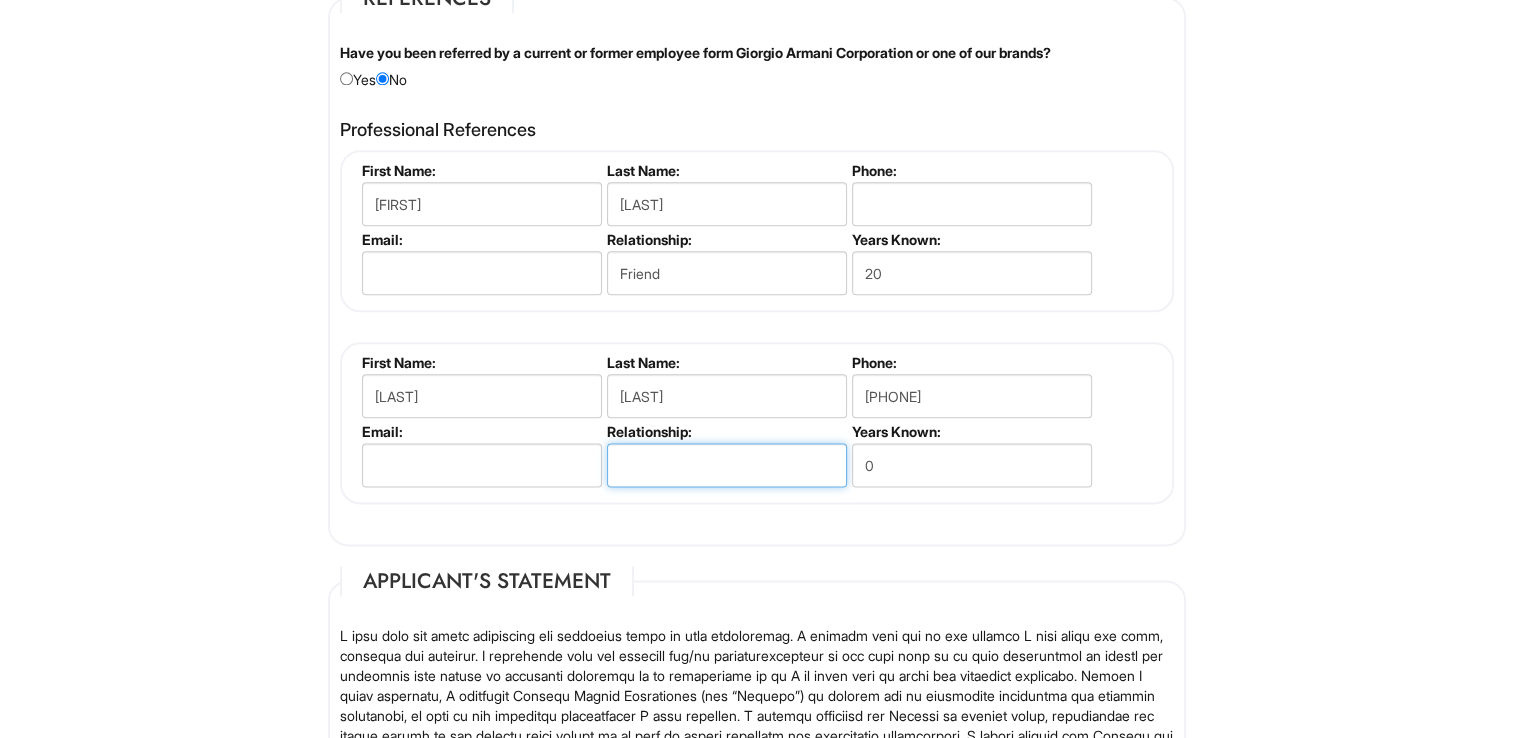 click at bounding box center [727, 465] 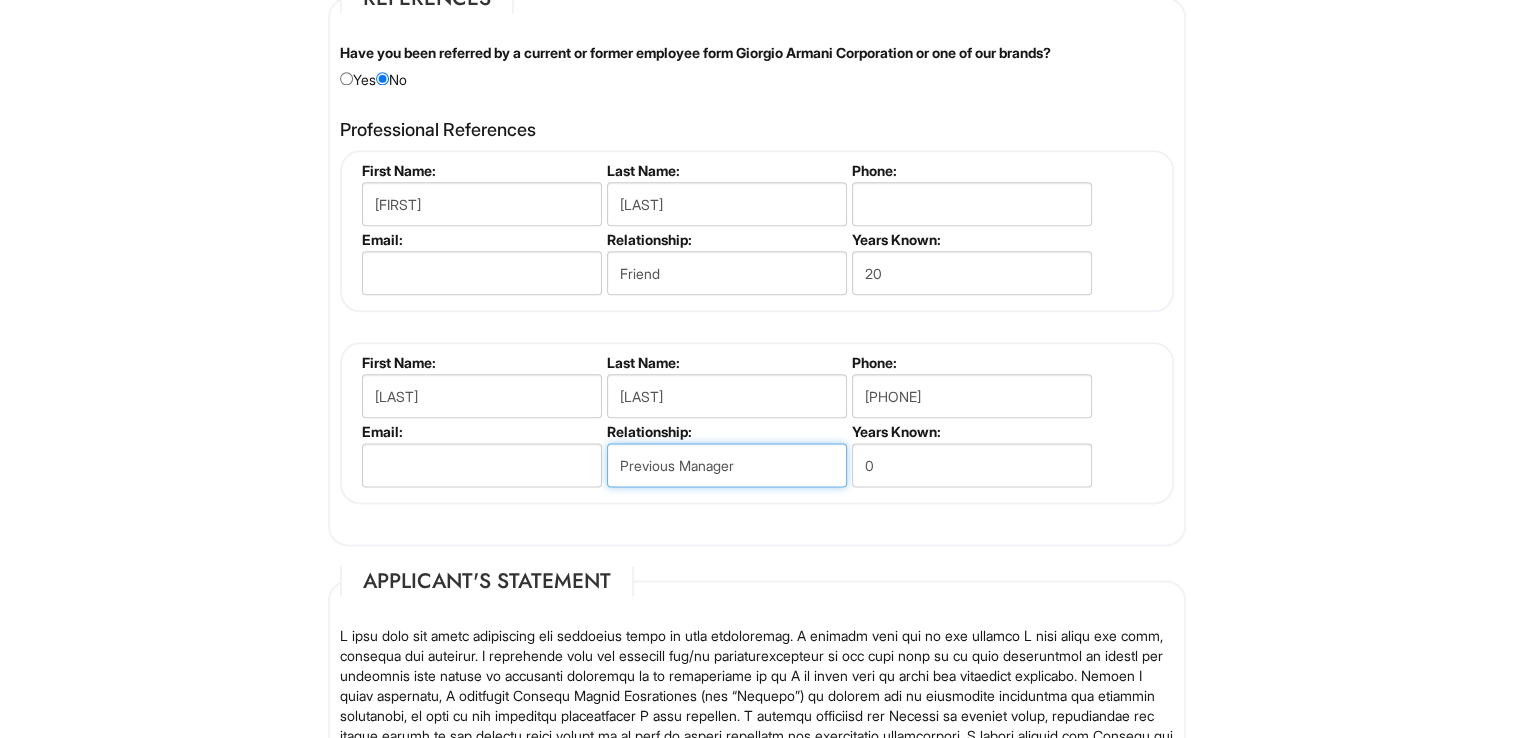 type on "Previous Manager" 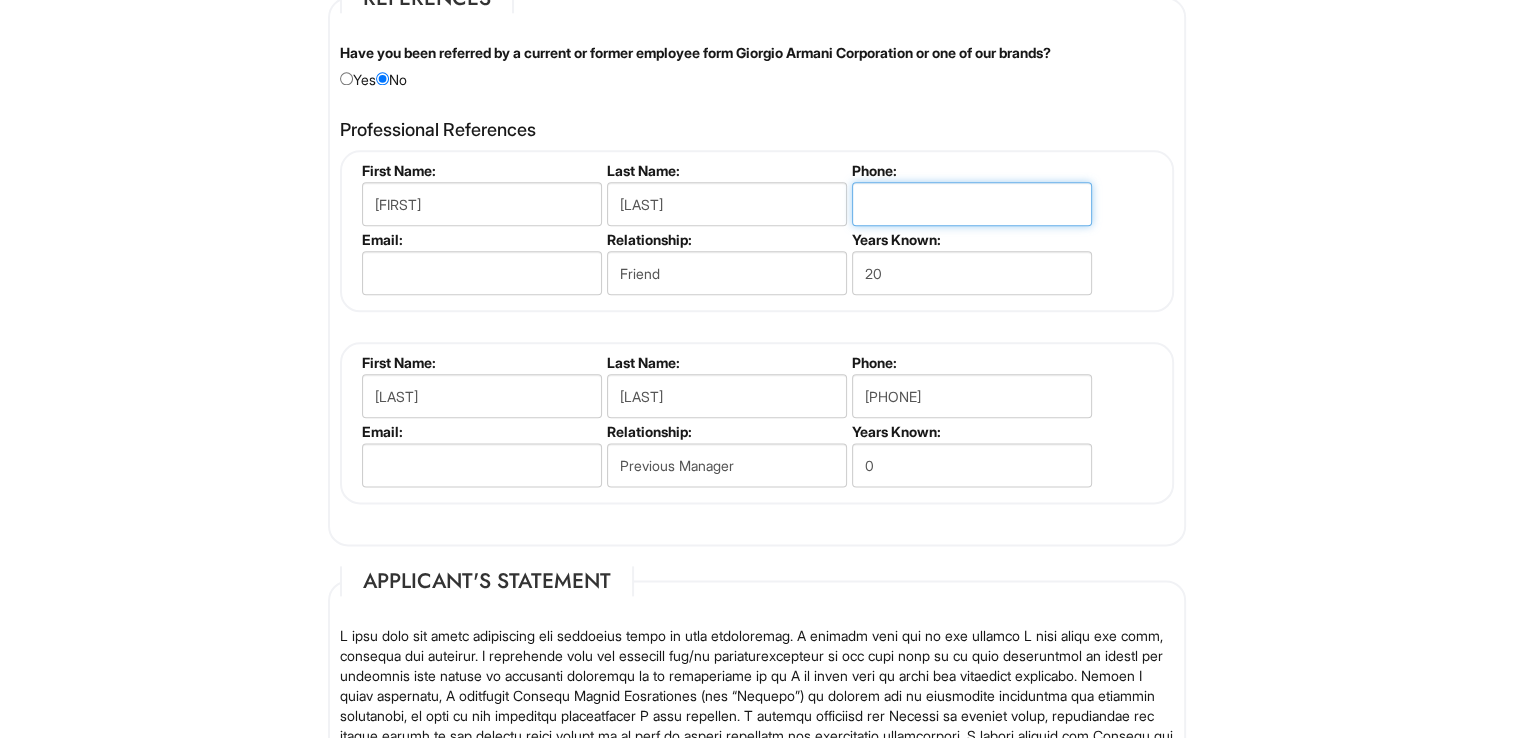 click at bounding box center (972, 204) 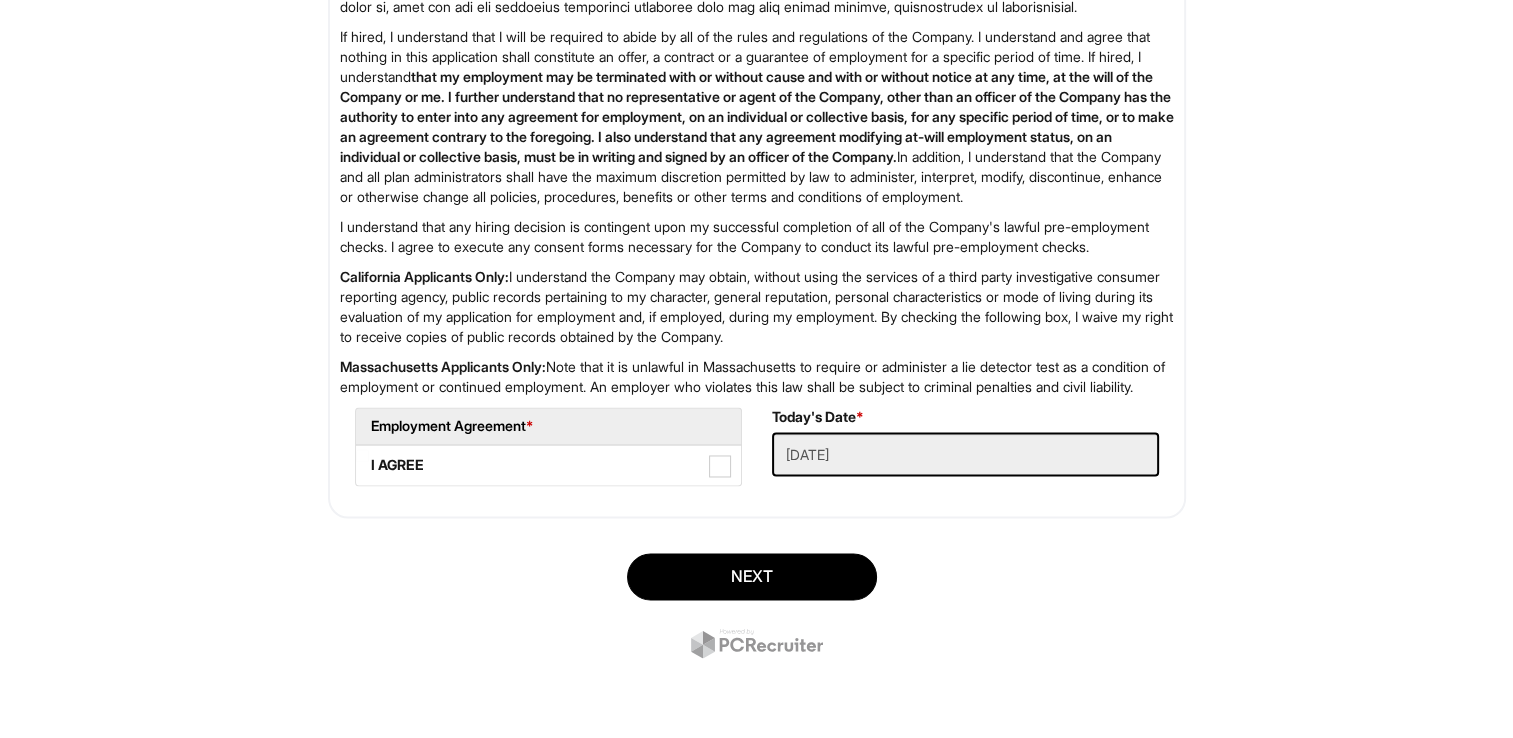 scroll, scrollTop: 3236, scrollLeft: 0, axis: vertical 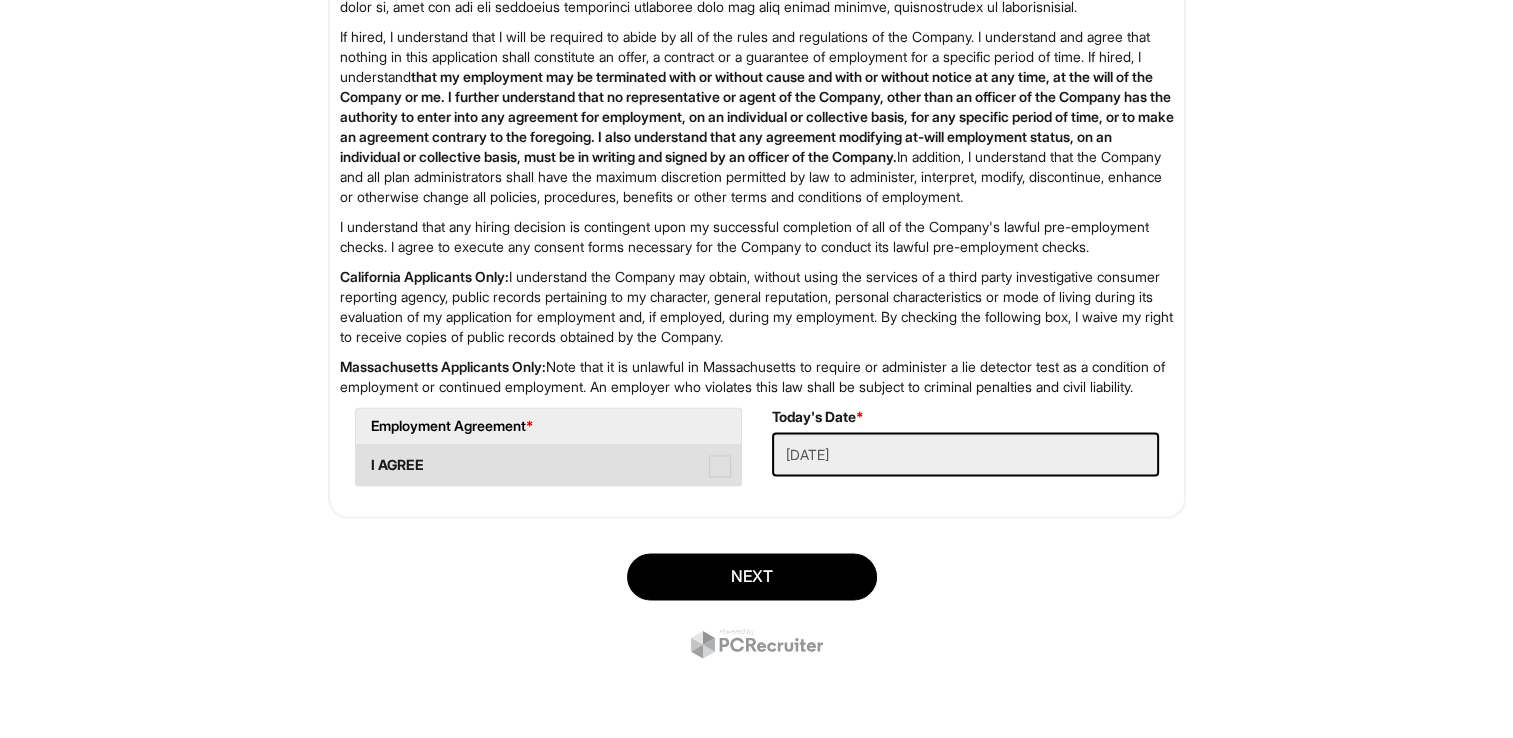 type on "[PHONE]" 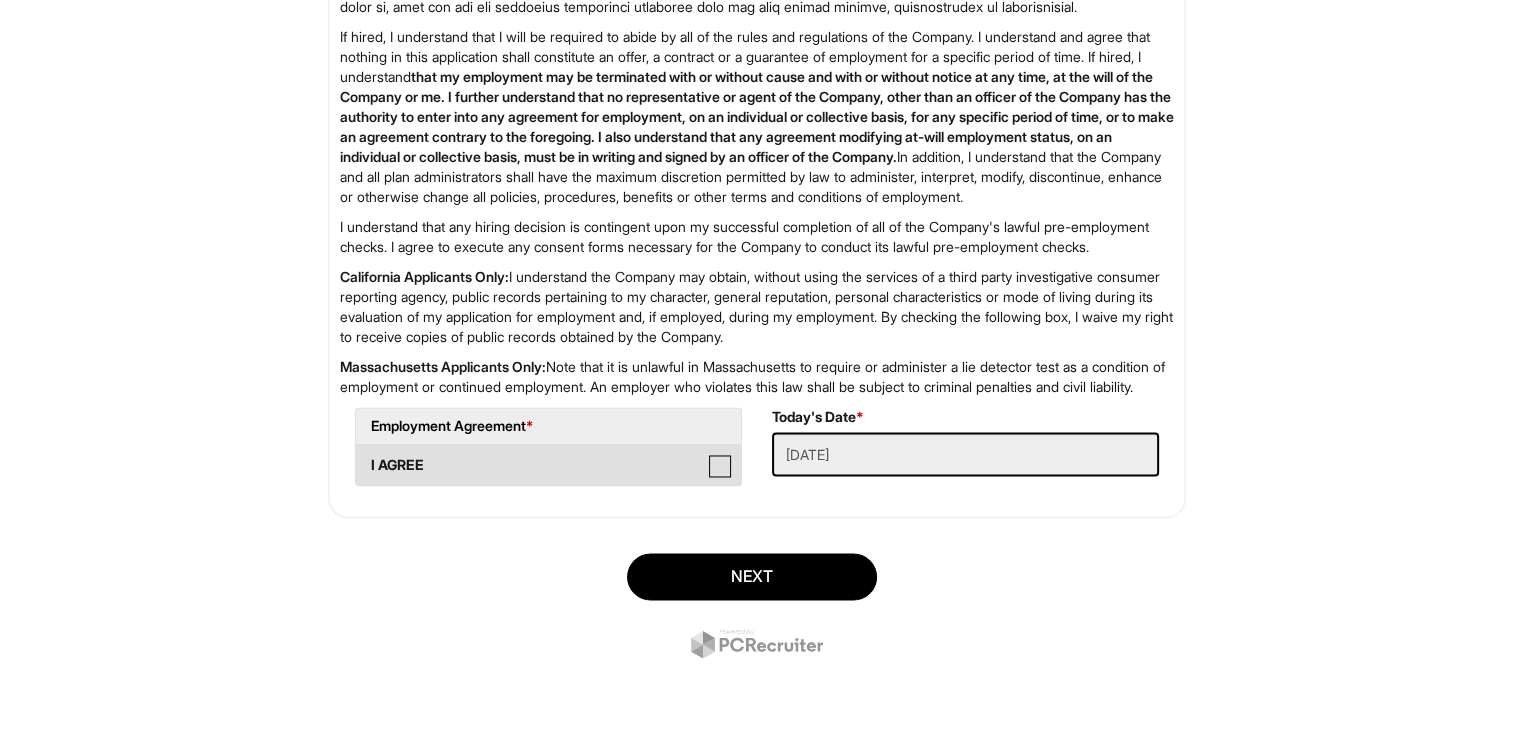 click on "I AGREE" at bounding box center (362, 455) 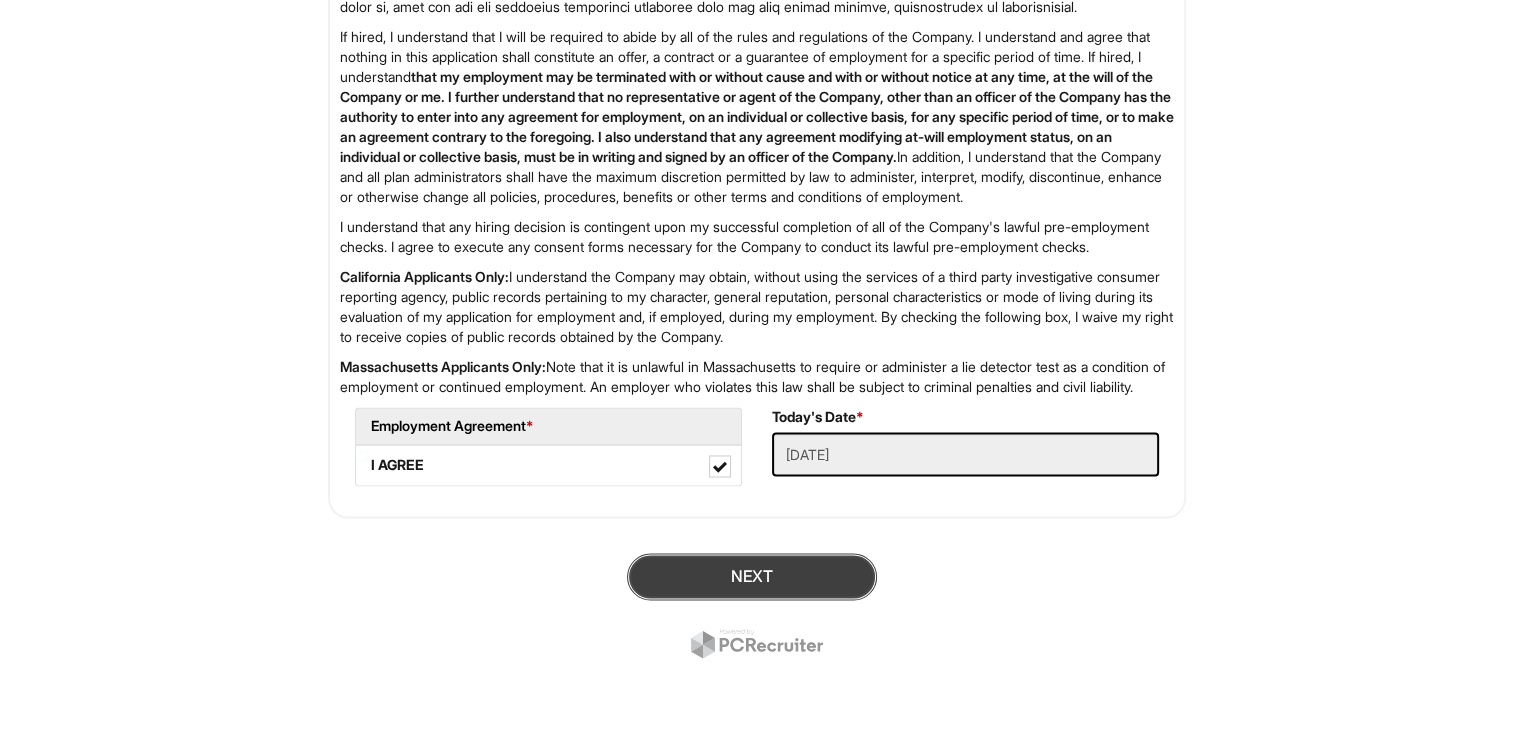 click on "Next" at bounding box center (752, 576) 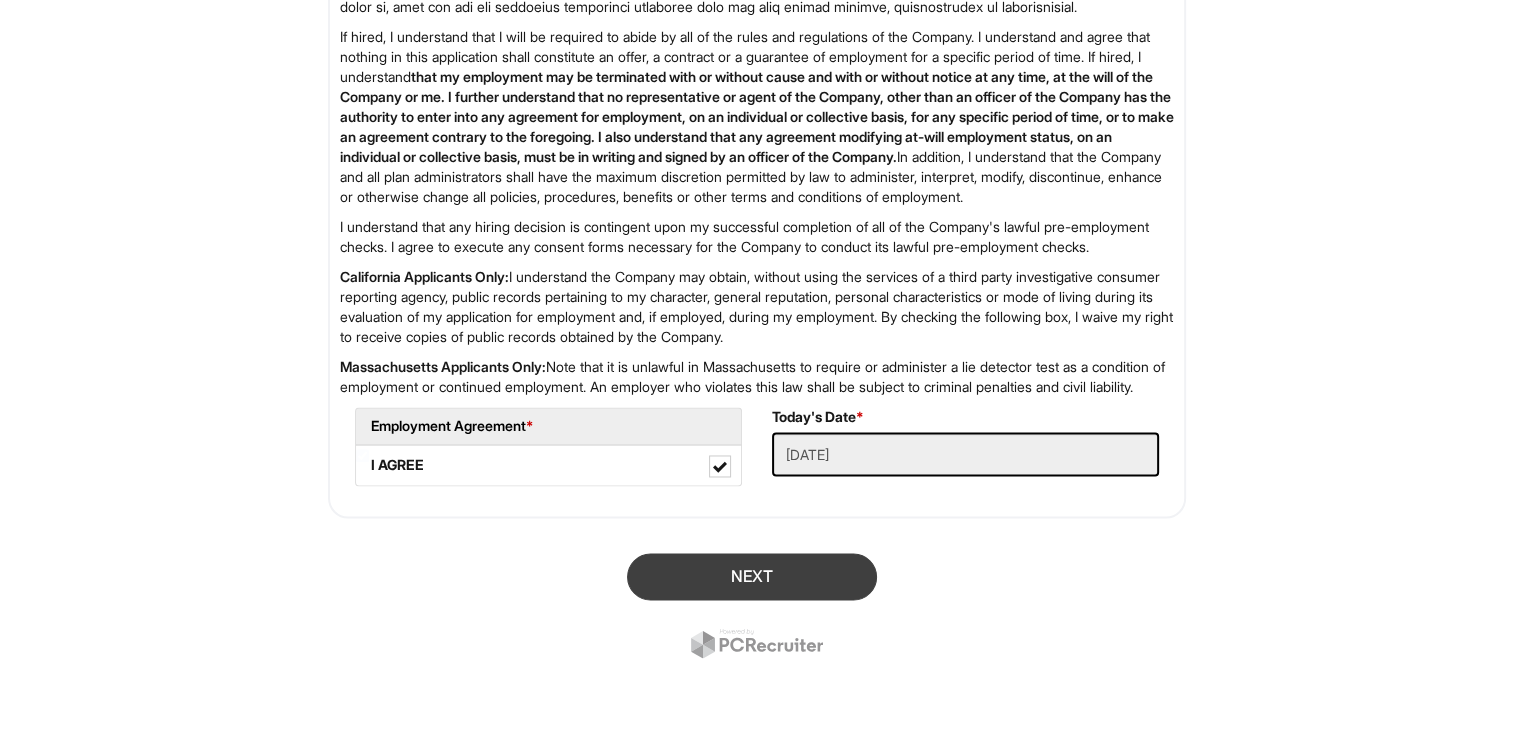 scroll, scrollTop: 122, scrollLeft: 0, axis: vertical 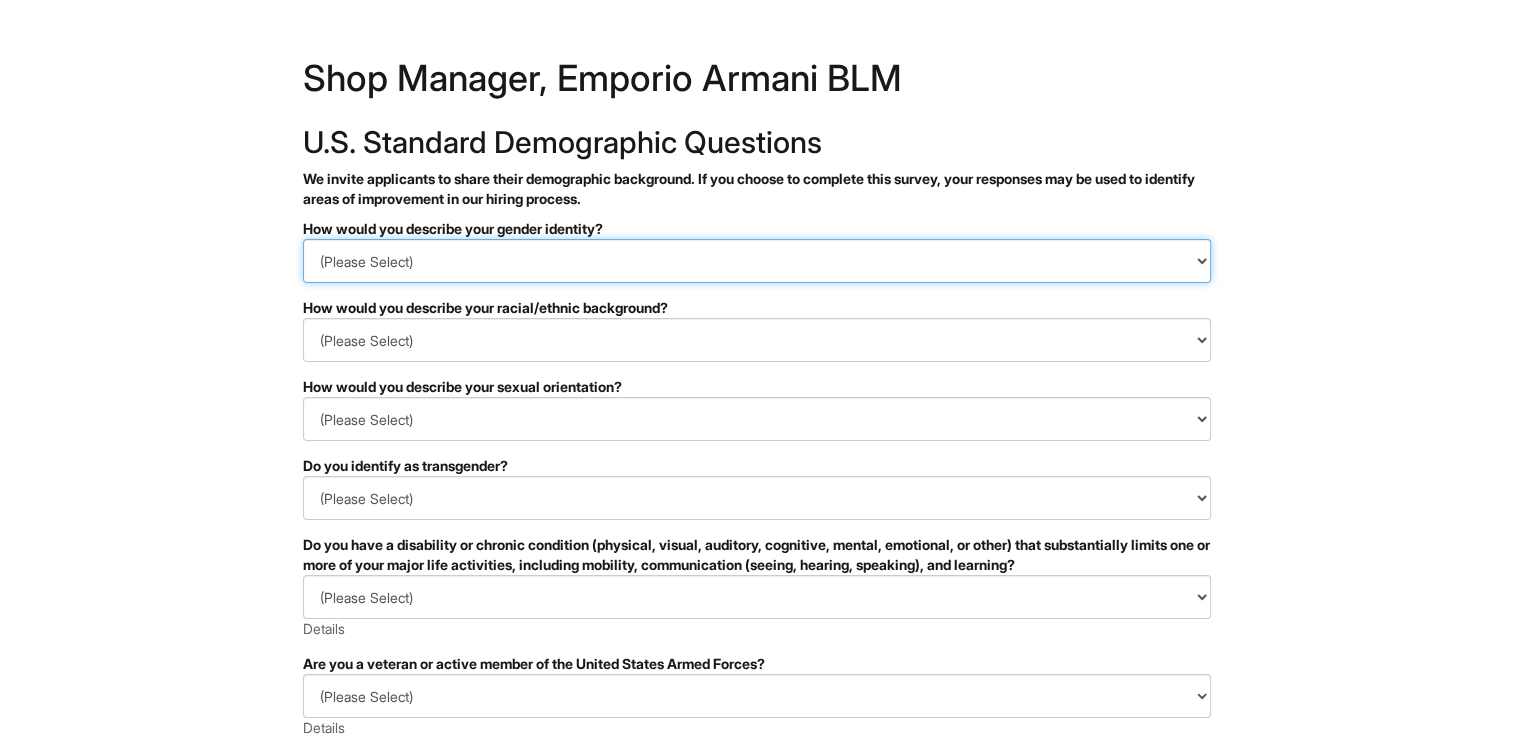 click on "(Please Select) Man Woman Non-binary I prefer to self-describe I don't wish to answer" at bounding box center (757, 261) 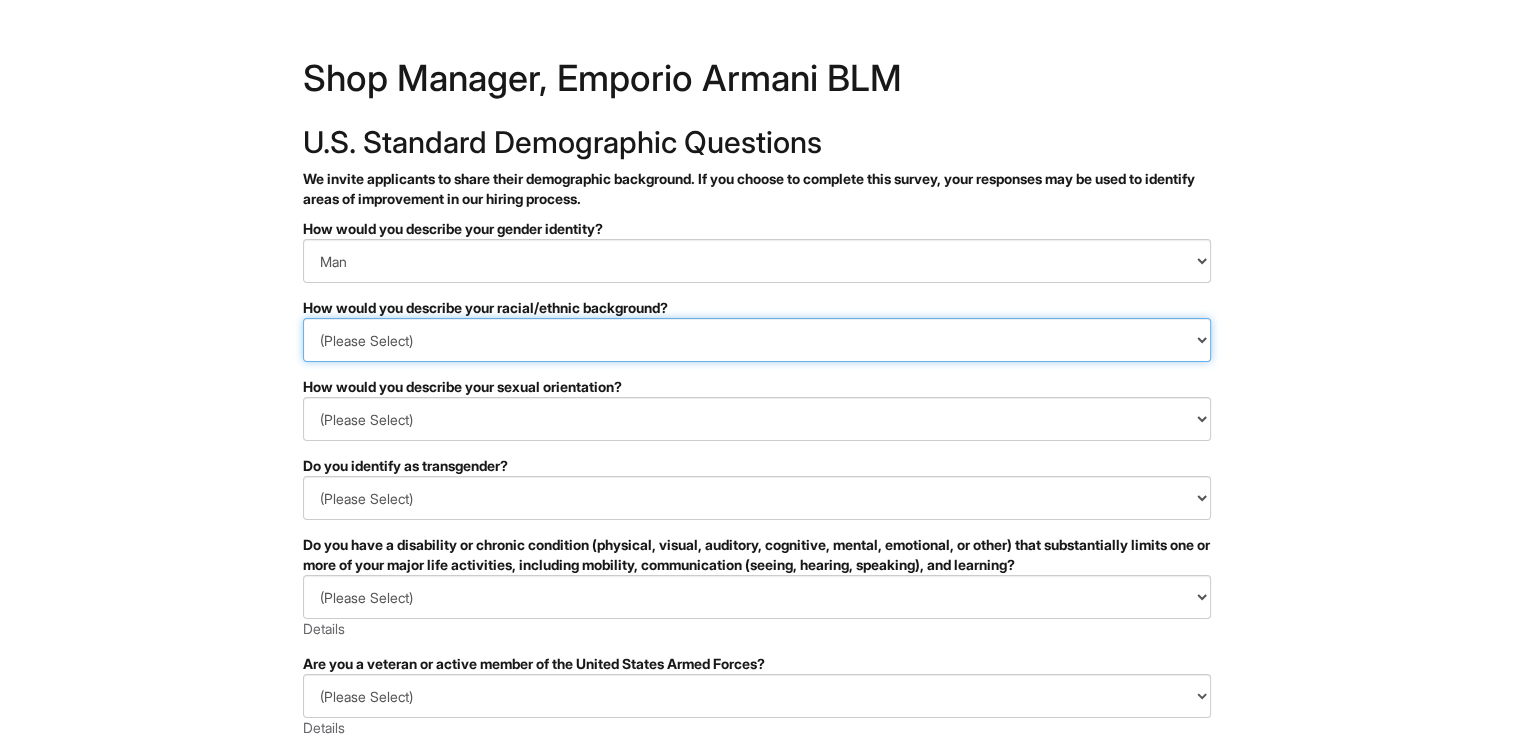 click on "(Please Select) Black or of African descent    East Asian    Hispanic, Latinx or of Spanish Origin    Indigenous, American Indian or Alaska Native    Middle Eastern or North African    Native Hawaiian or Pacific Islander    South Asian    Southeast Asian    White or European    I prefer to self-describe    I don't wish to answer" at bounding box center (757, 340) 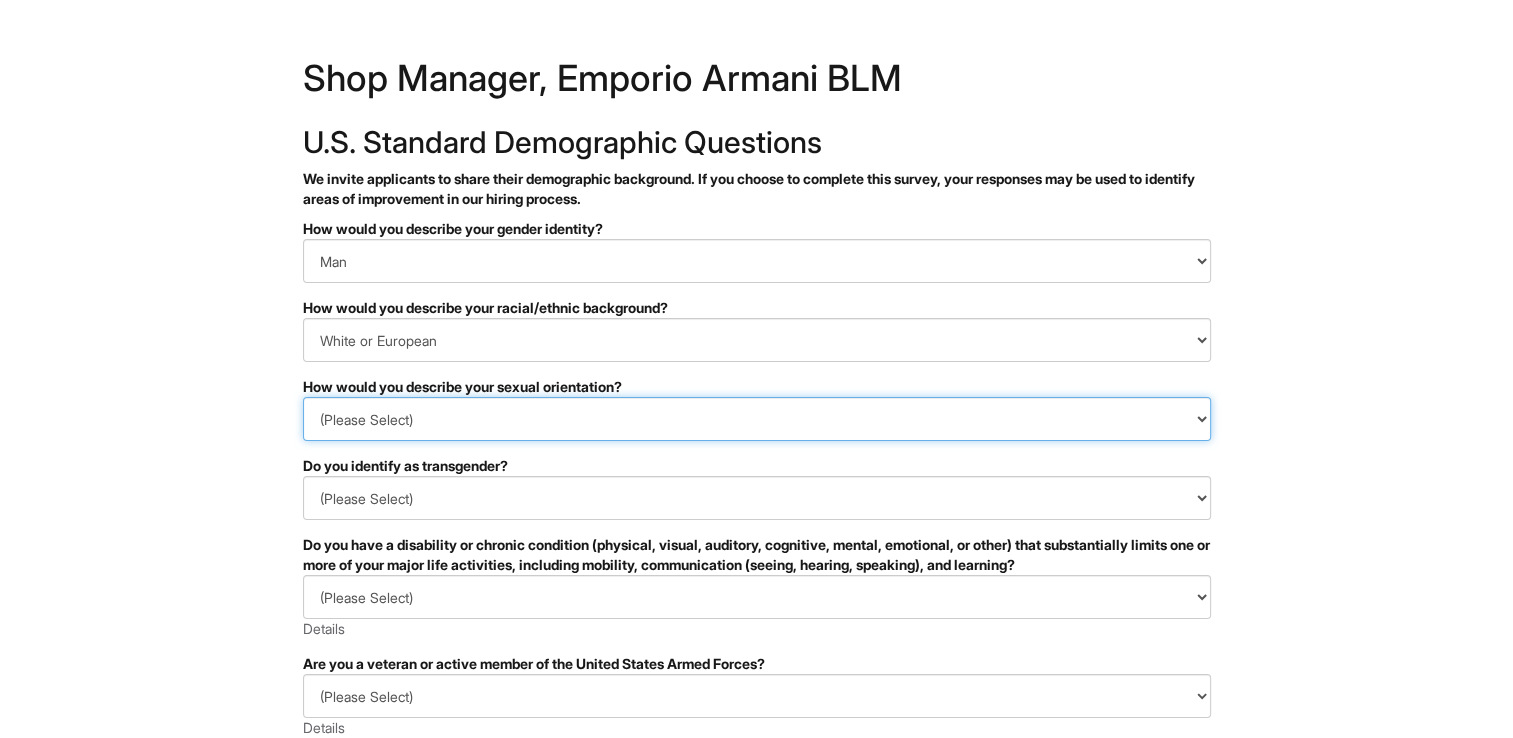 click on "(Please Select) Asexual Bisexual and/or pansexual Gay Heterosexual Lesbian Queer I prefer to self-describe I don't wish to answer" at bounding box center [757, 419] 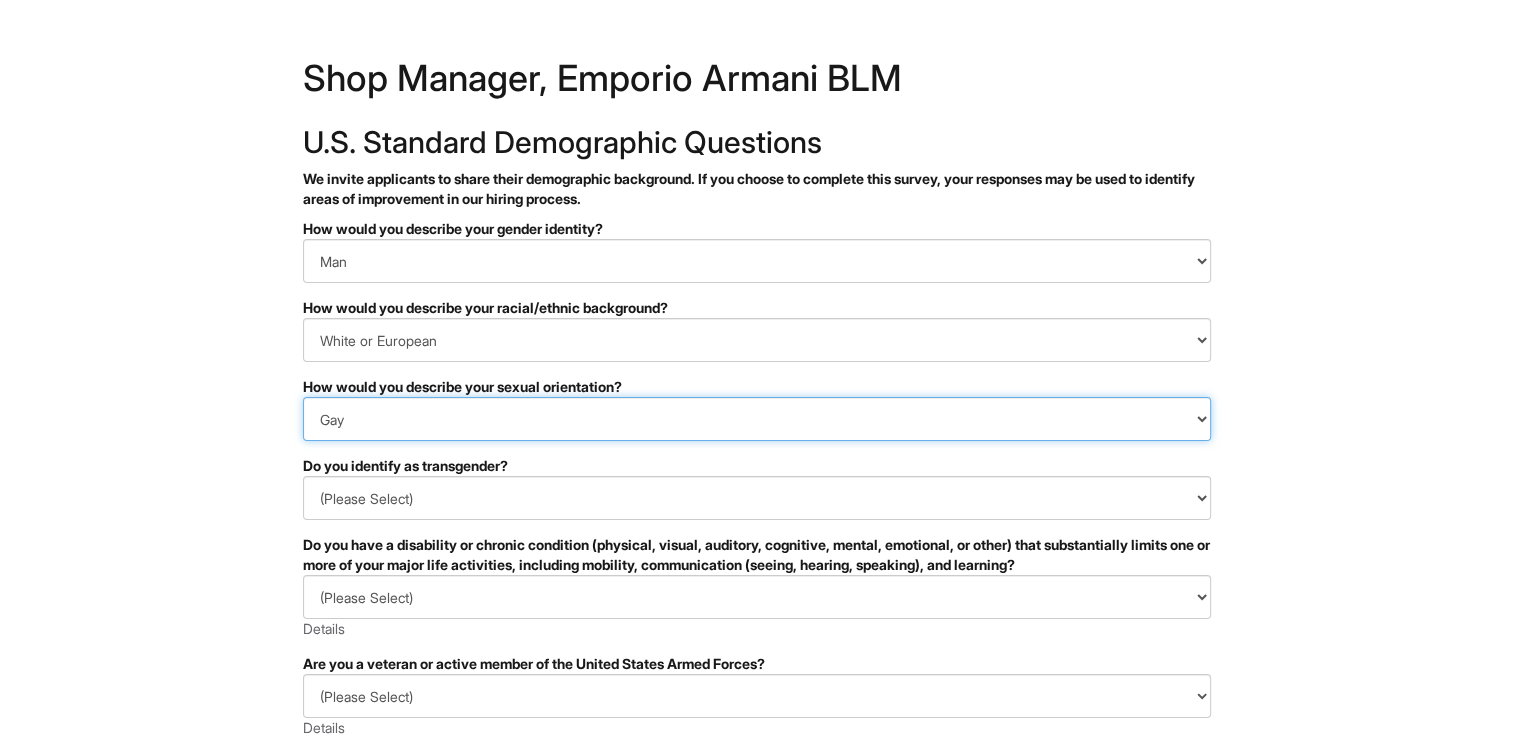 click on "(Please Select) Asexual Bisexual and/or pansexual Gay Heterosexual Lesbian Queer I prefer to self-describe I don't wish to answer" at bounding box center [757, 419] 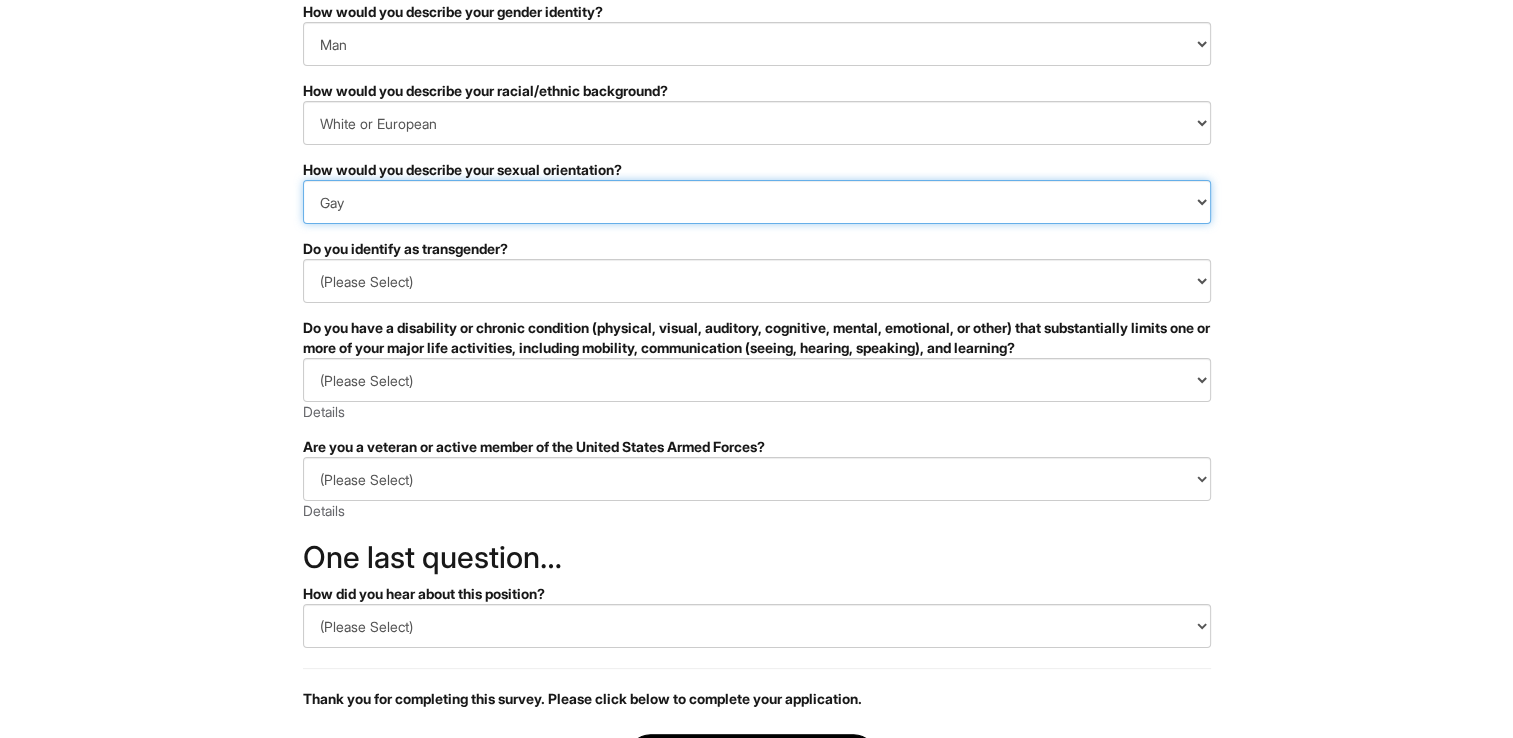 scroll, scrollTop: 300, scrollLeft: 0, axis: vertical 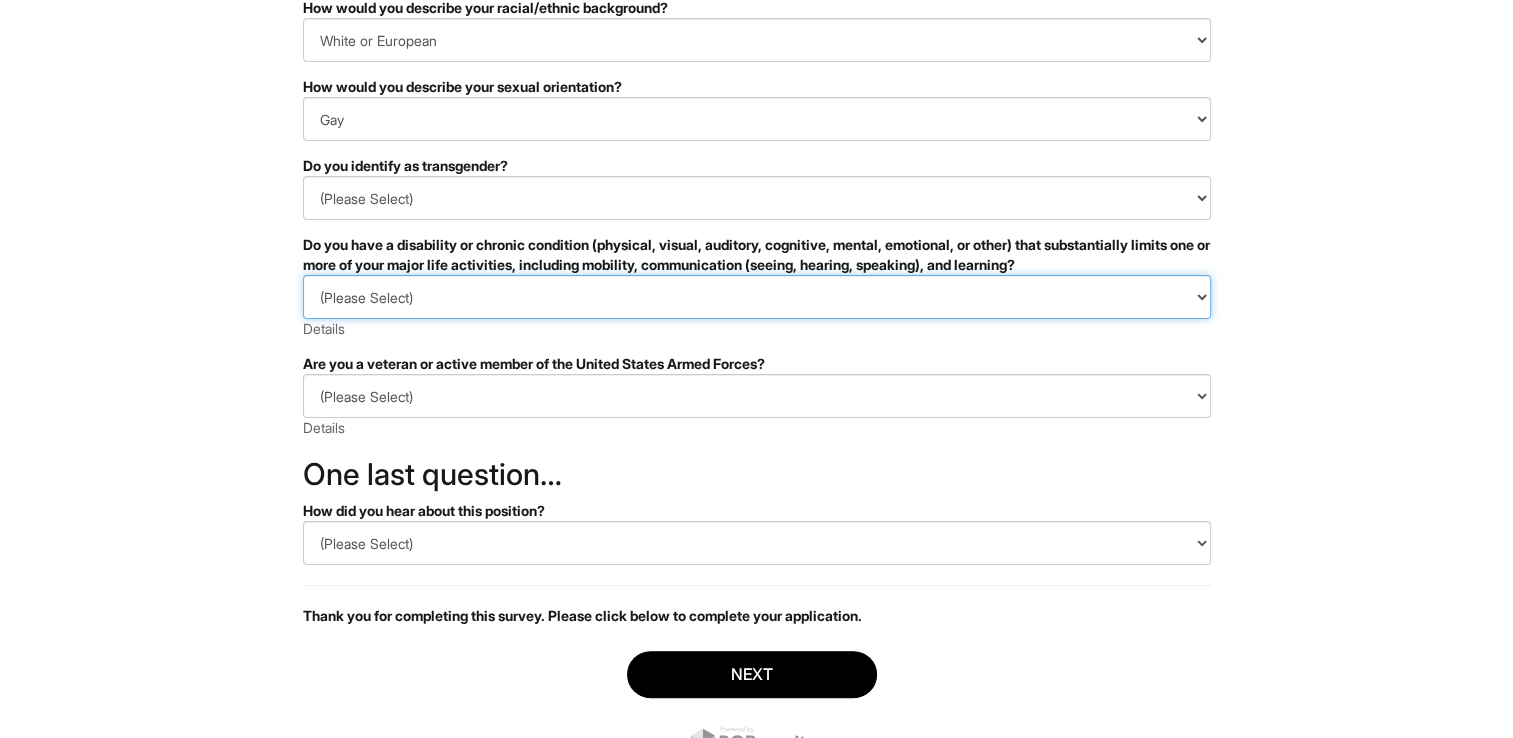click on "(Please Select) YES, I HAVE A DISABILITY (or previously had a disability) NO, I DON'T HAVE A DISABILITY I DON'T WISH TO ANSWER" at bounding box center [757, 297] 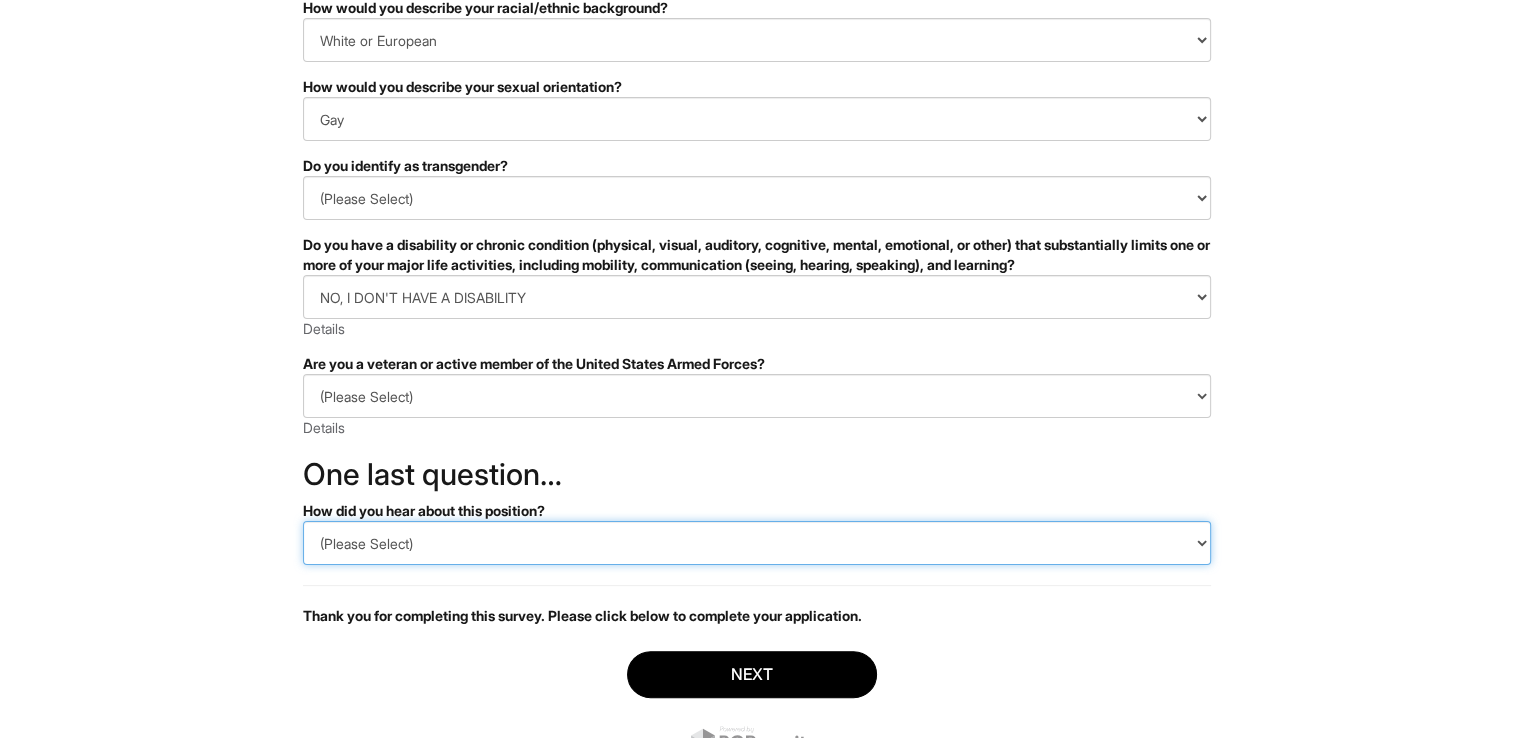 click on "(Please Select) CareerBuilder Indeed LinkedIn Monster Referral Other" at bounding box center (757, 543) 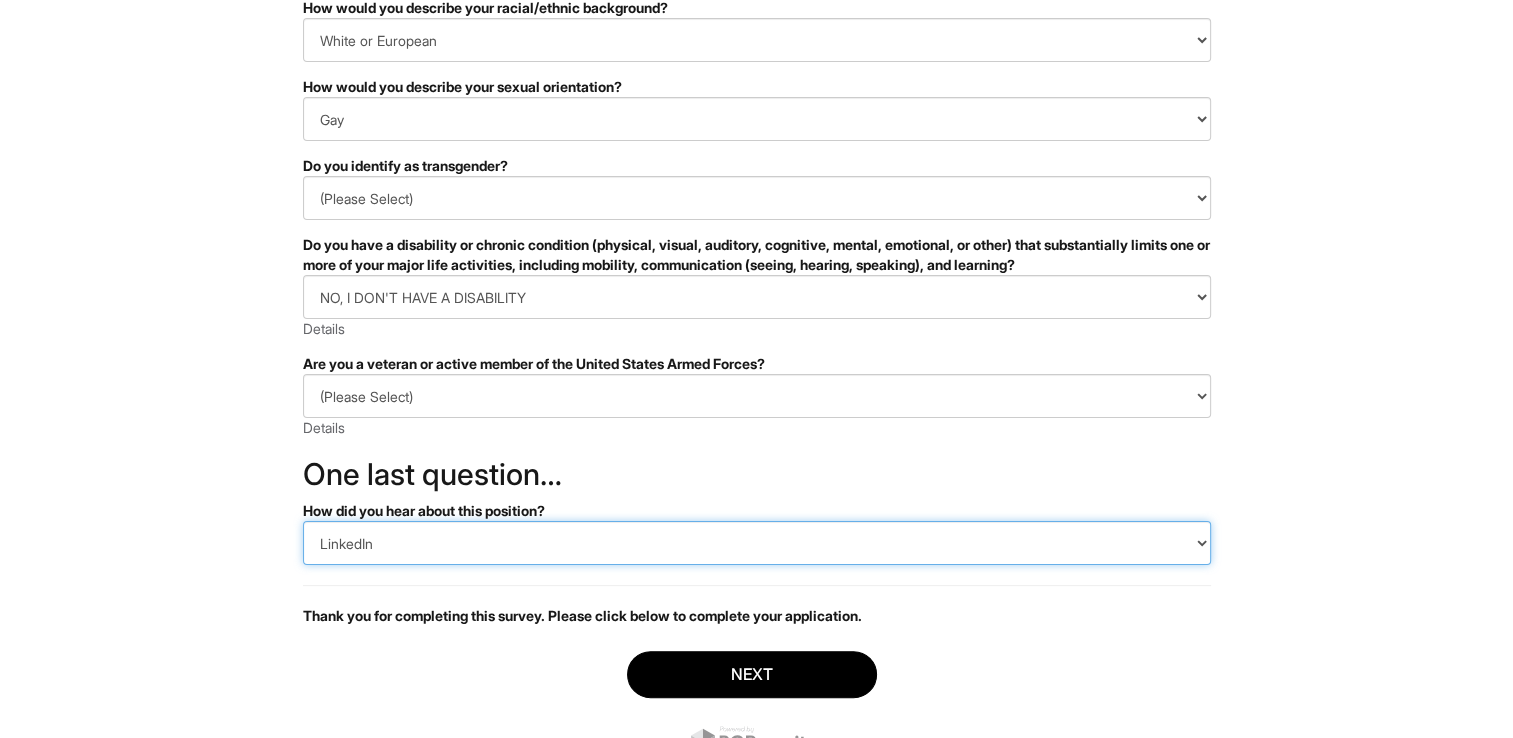 click on "(Please Select) CareerBuilder Indeed LinkedIn Monster Referral Other" at bounding box center [757, 543] 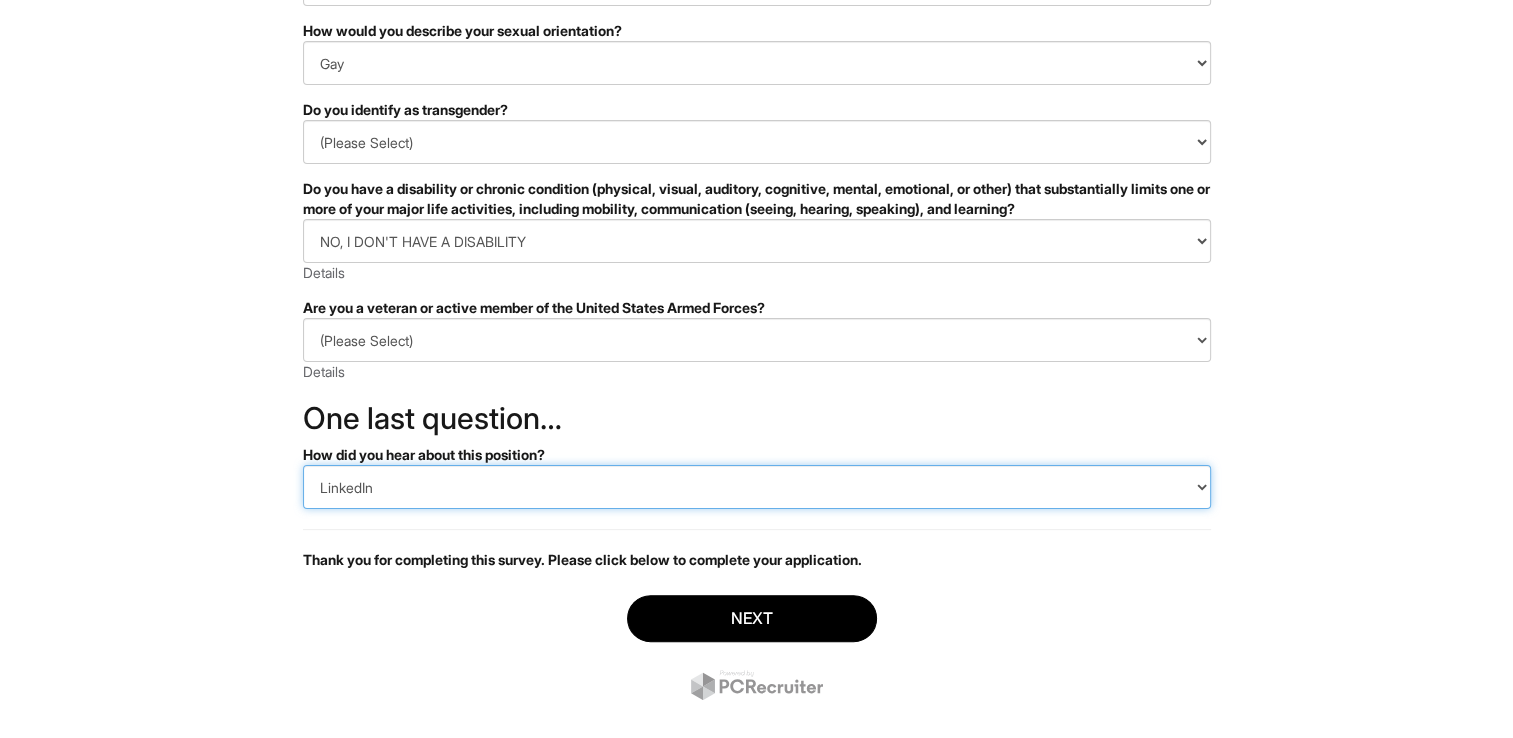 scroll, scrollTop: 387, scrollLeft: 0, axis: vertical 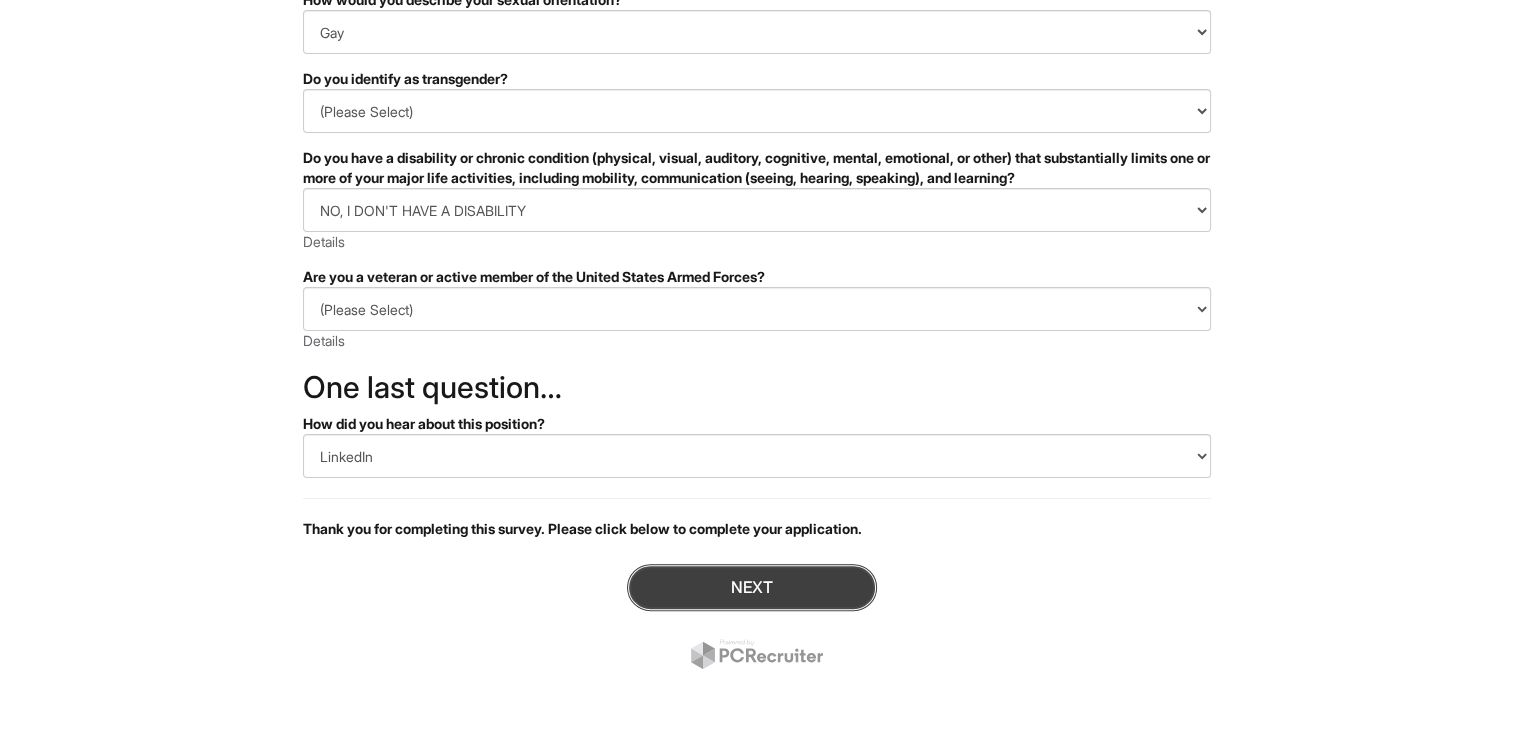 click on "Next" at bounding box center (752, 587) 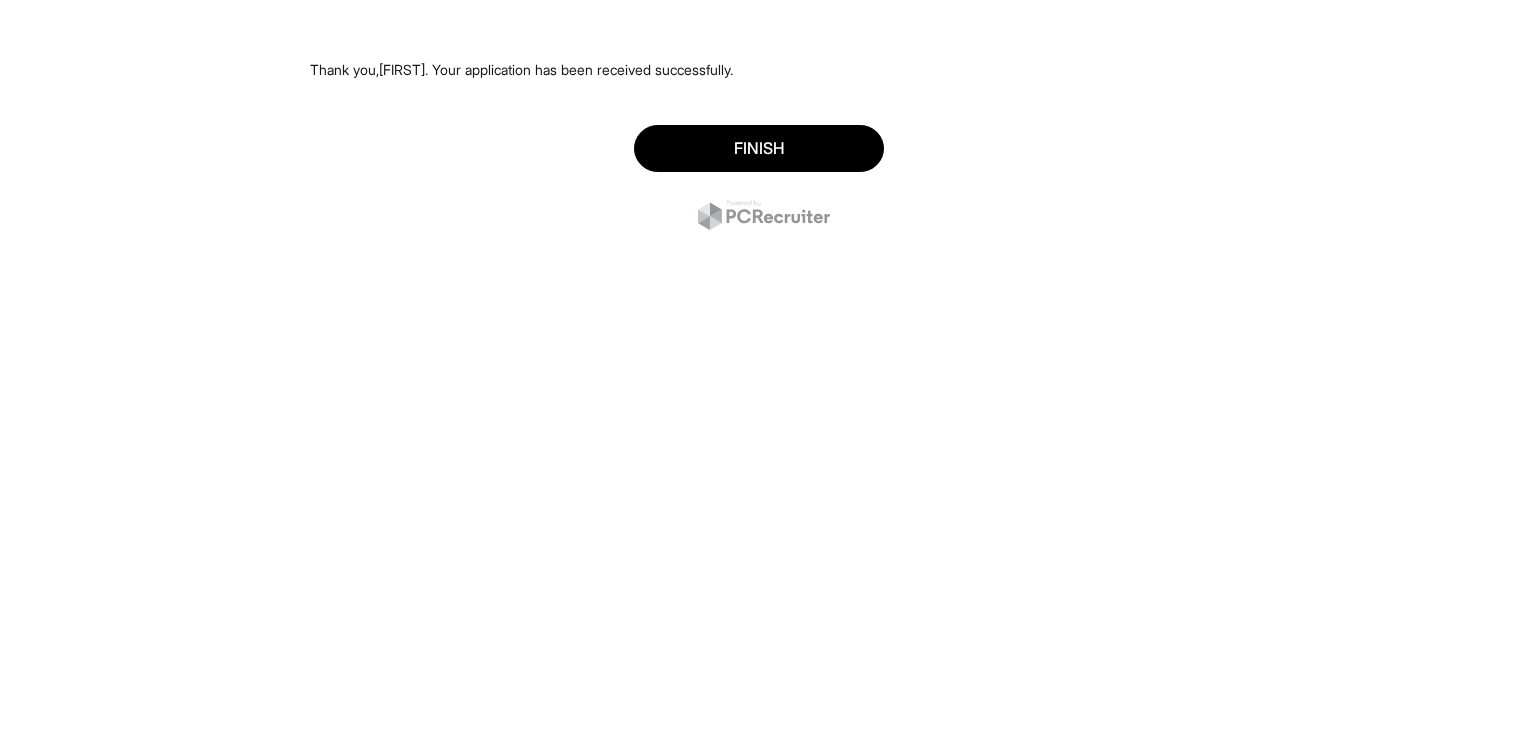 scroll, scrollTop: 0, scrollLeft: 0, axis: both 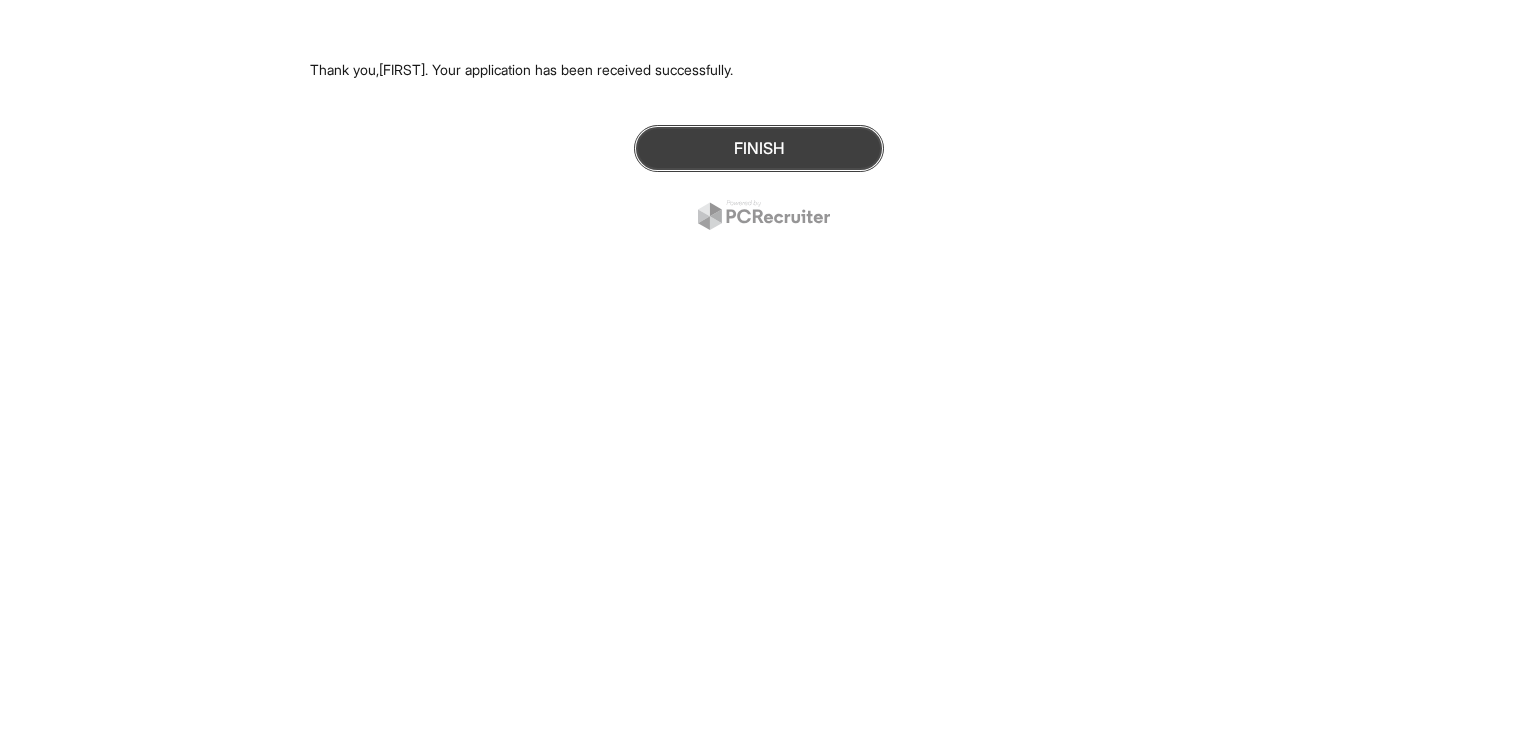 click on "Finish" at bounding box center [759, 148] 